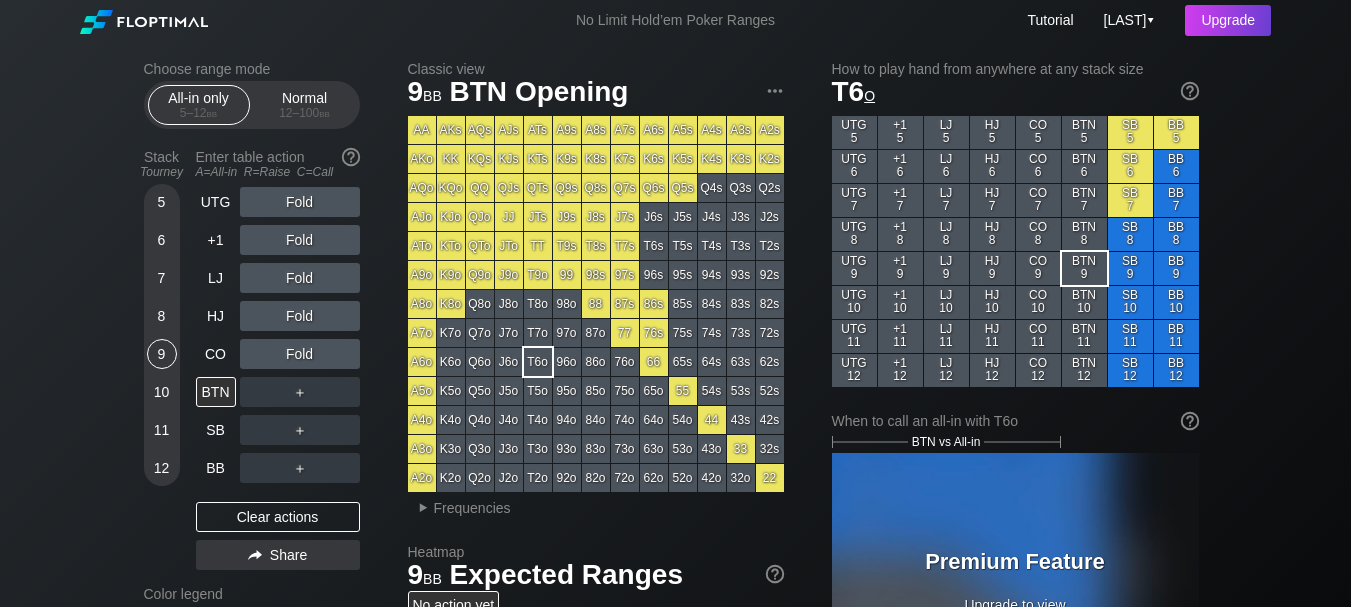 scroll, scrollTop: 0, scrollLeft: 0, axis: both 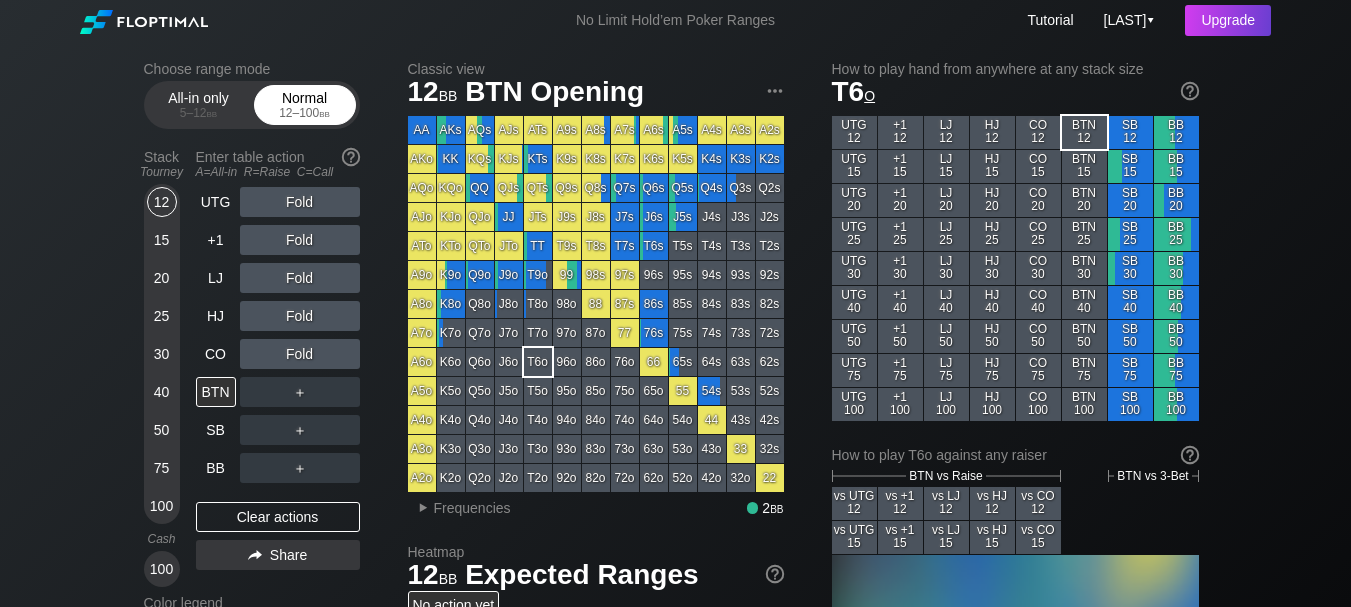 click on "12 – 100 bb" at bounding box center (305, 113) 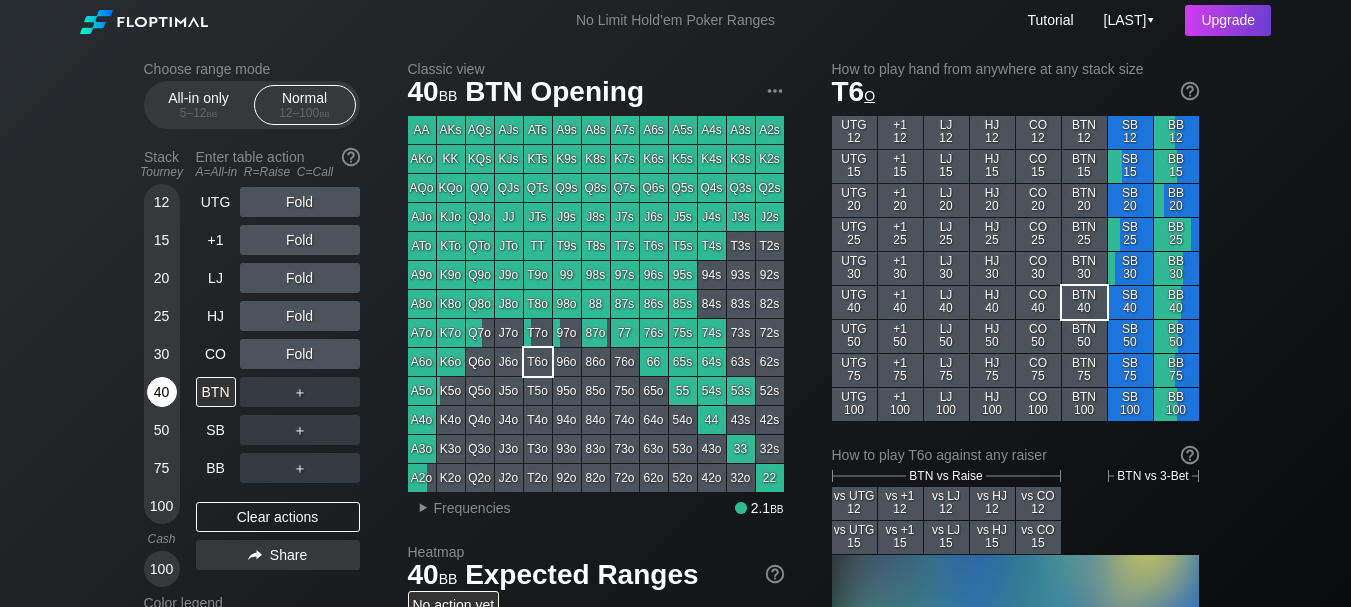 click on "40" at bounding box center [162, 392] 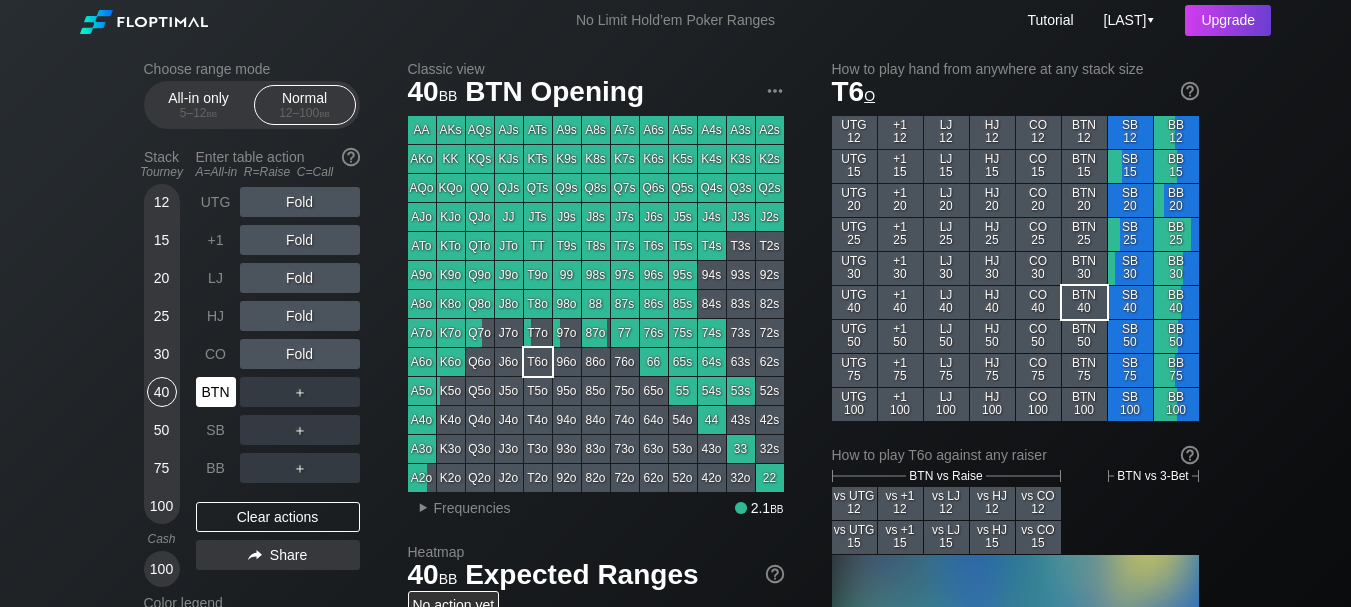 click on "BTN" at bounding box center (216, 392) 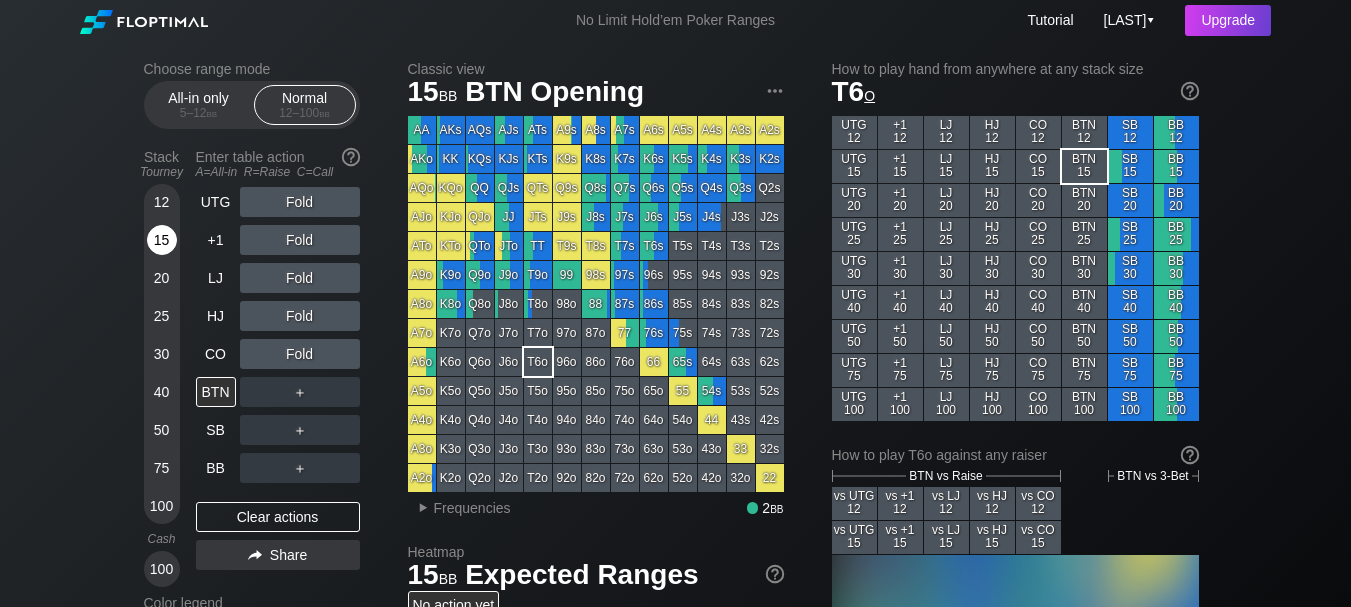 click on "15" at bounding box center [162, 240] 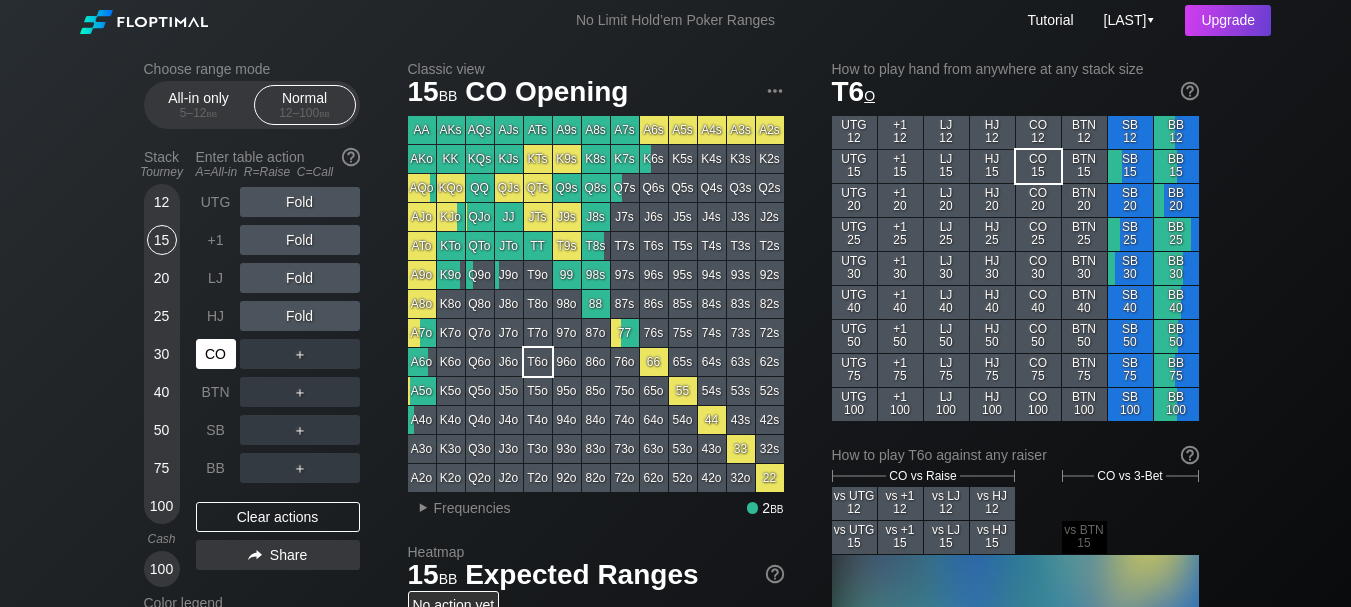 click on "CO" at bounding box center [216, 354] 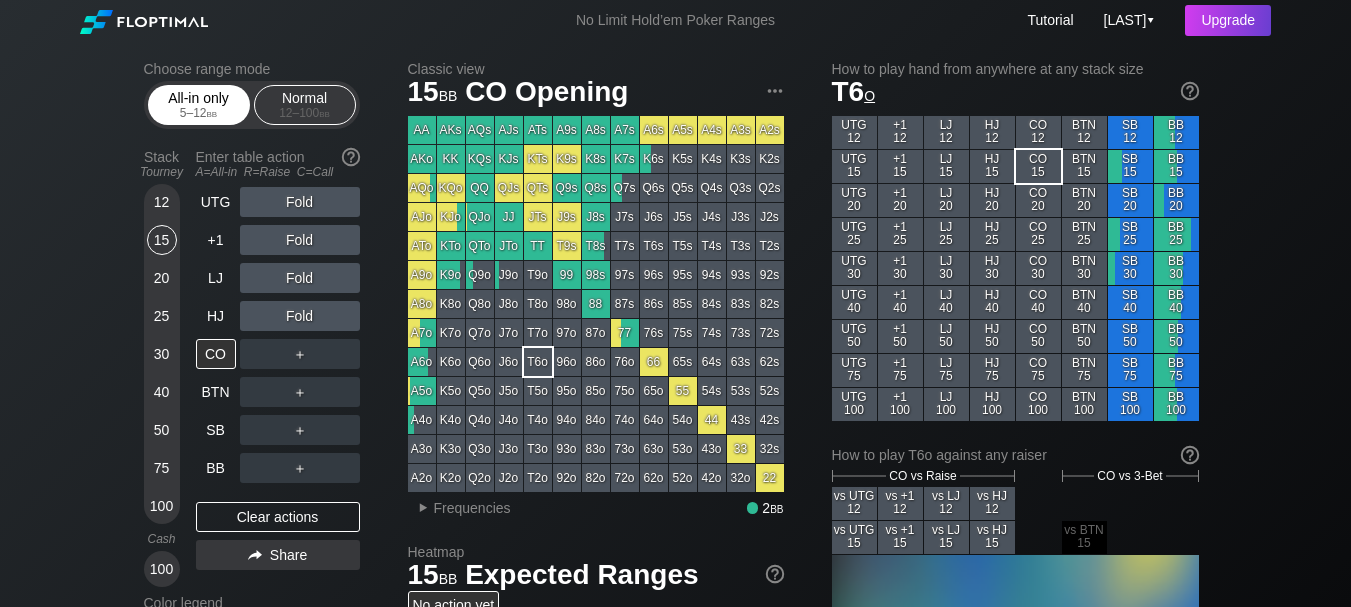 click on "All-in only 5 – 12 bb" at bounding box center (199, 105) 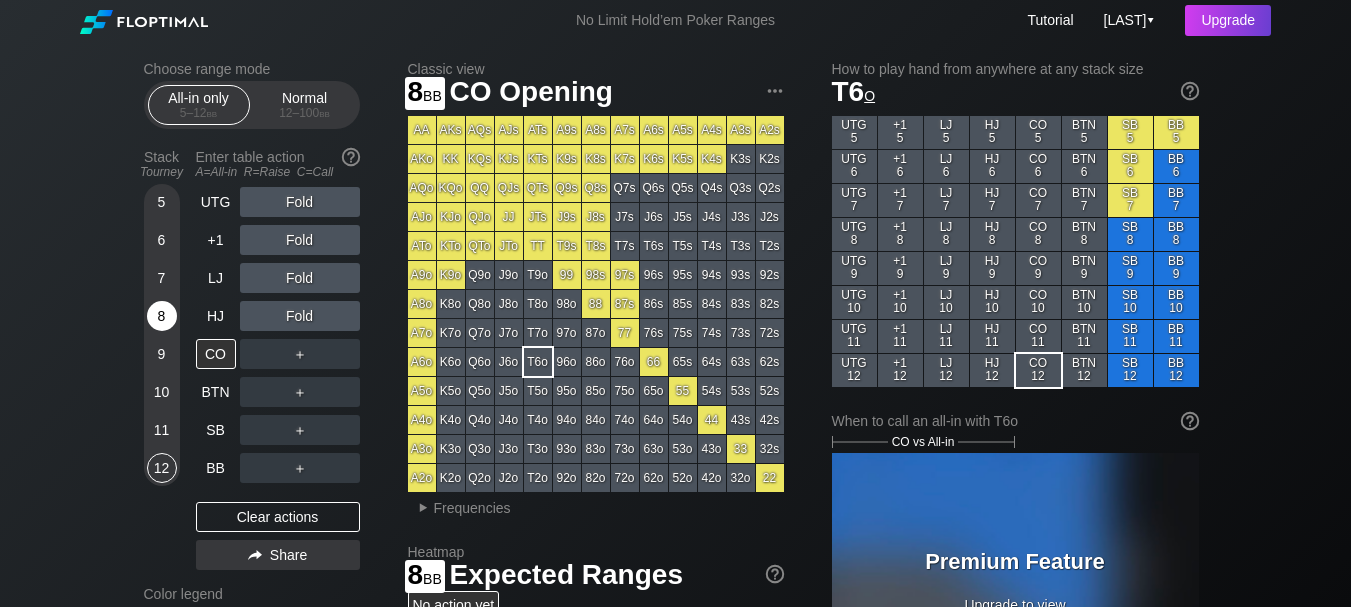 click on "8" at bounding box center [162, 316] 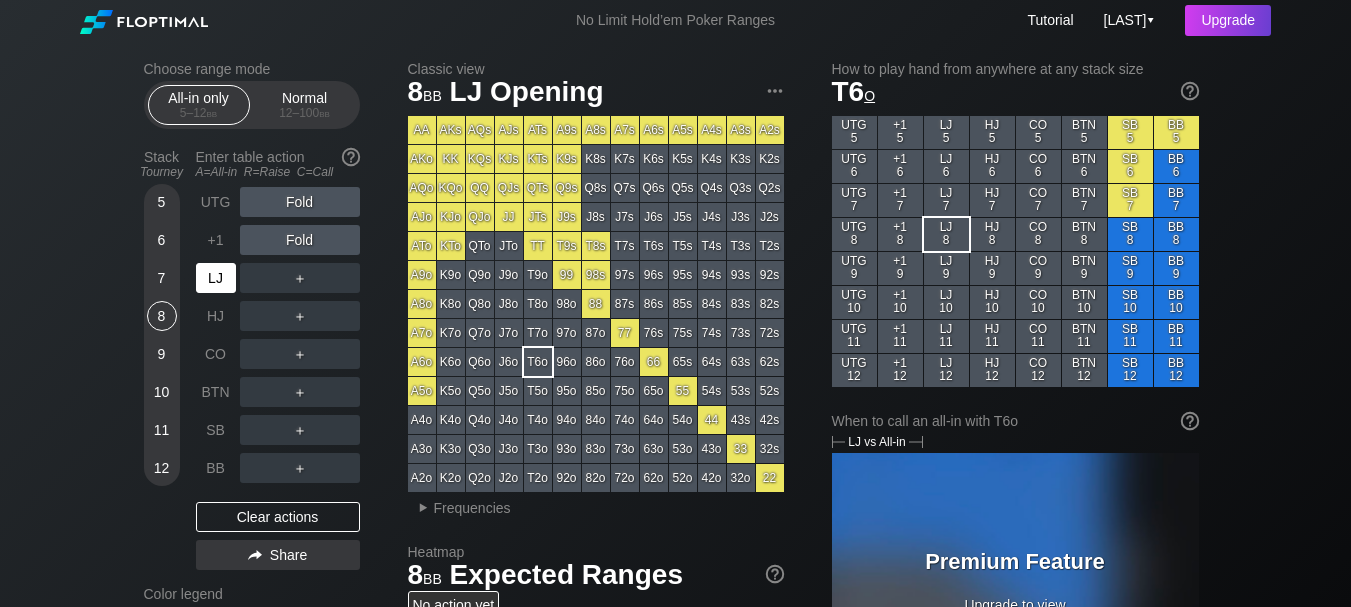 click on "LJ" at bounding box center [216, 278] 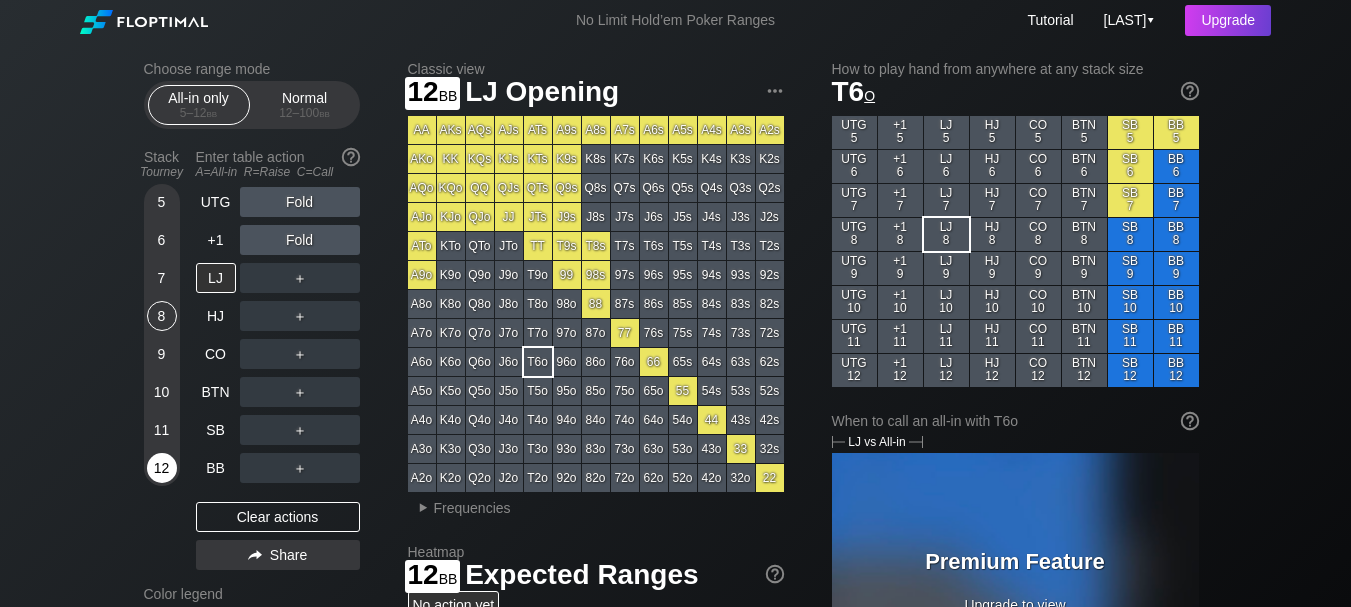 click on "12" at bounding box center (162, 468) 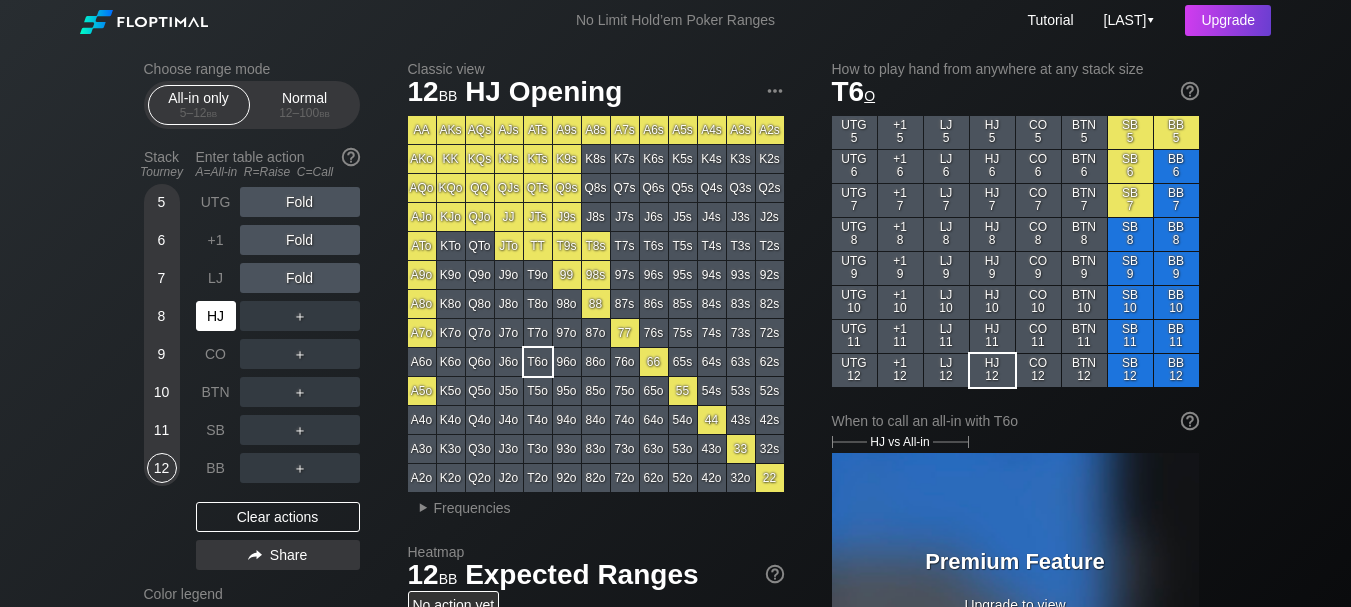 click on "HJ" at bounding box center [216, 316] 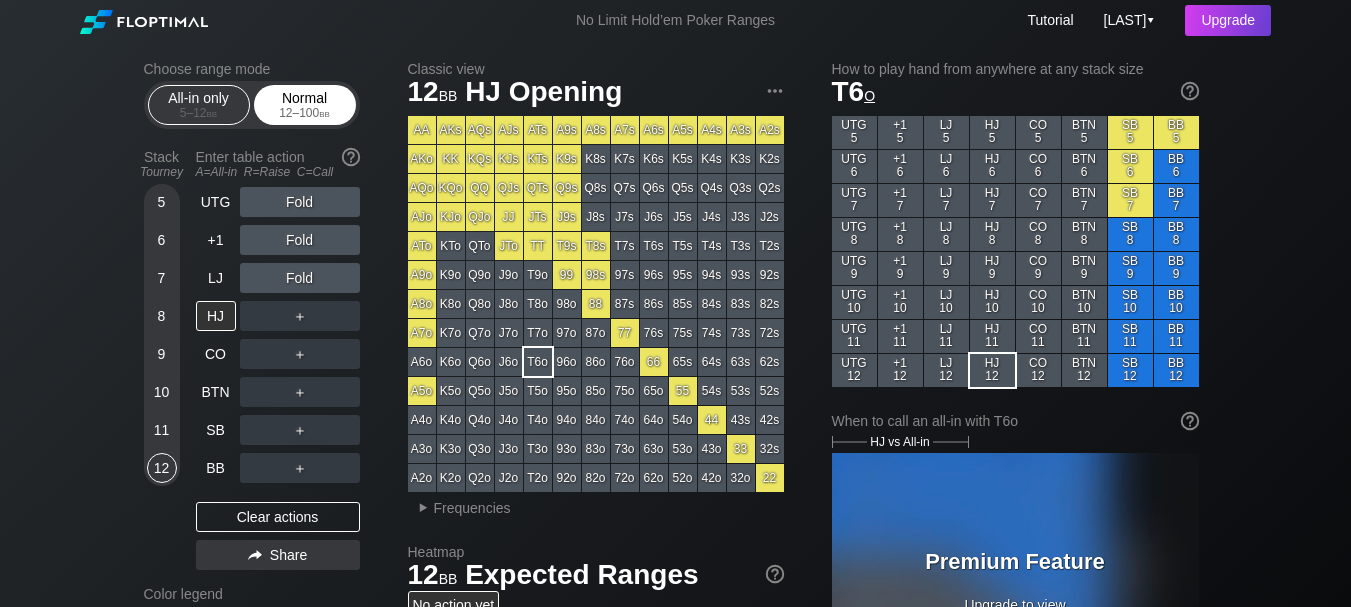 click on "Normal 12 – 100 bb" at bounding box center [305, 105] 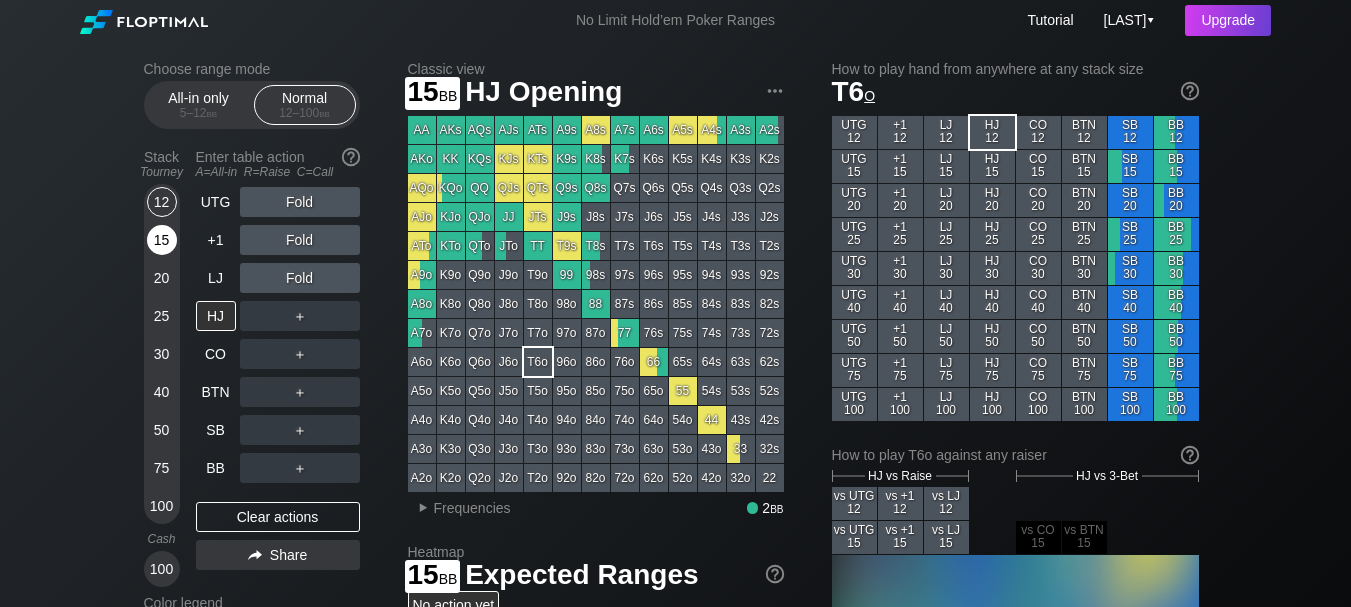 click on "15" at bounding box center (162, 240) 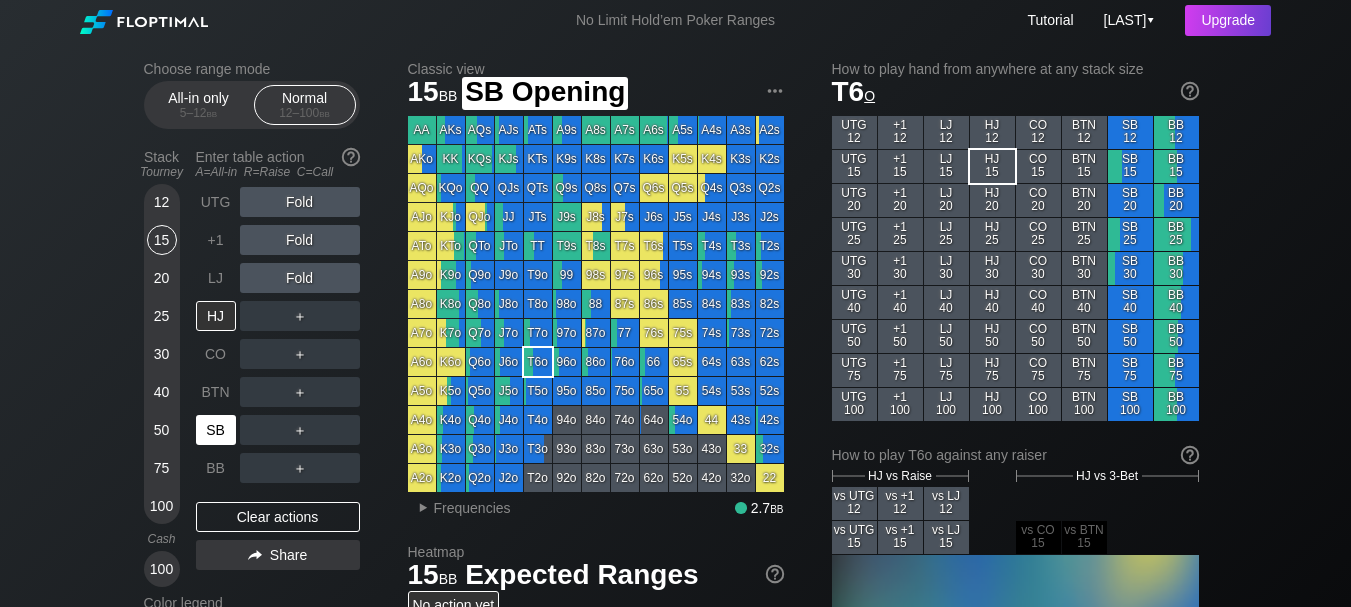 click on "SB" at bounding box center (216, 430) 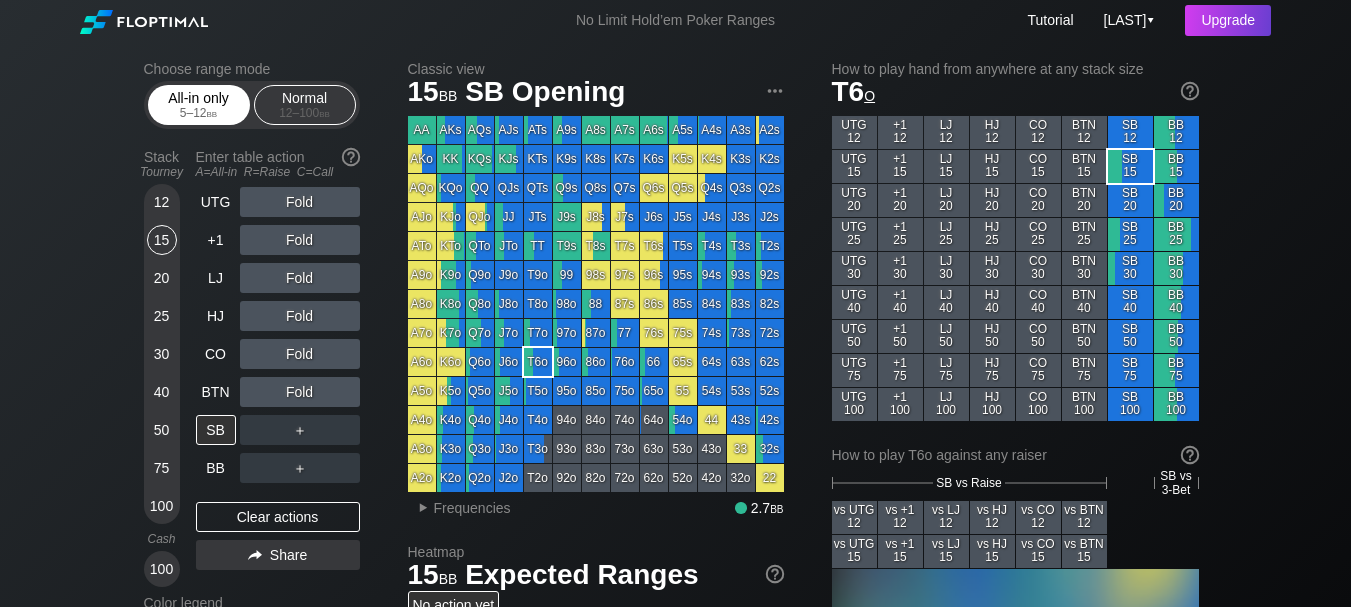 click on "All-in only 5 – 12 bb" at bounding box center [199, 105] 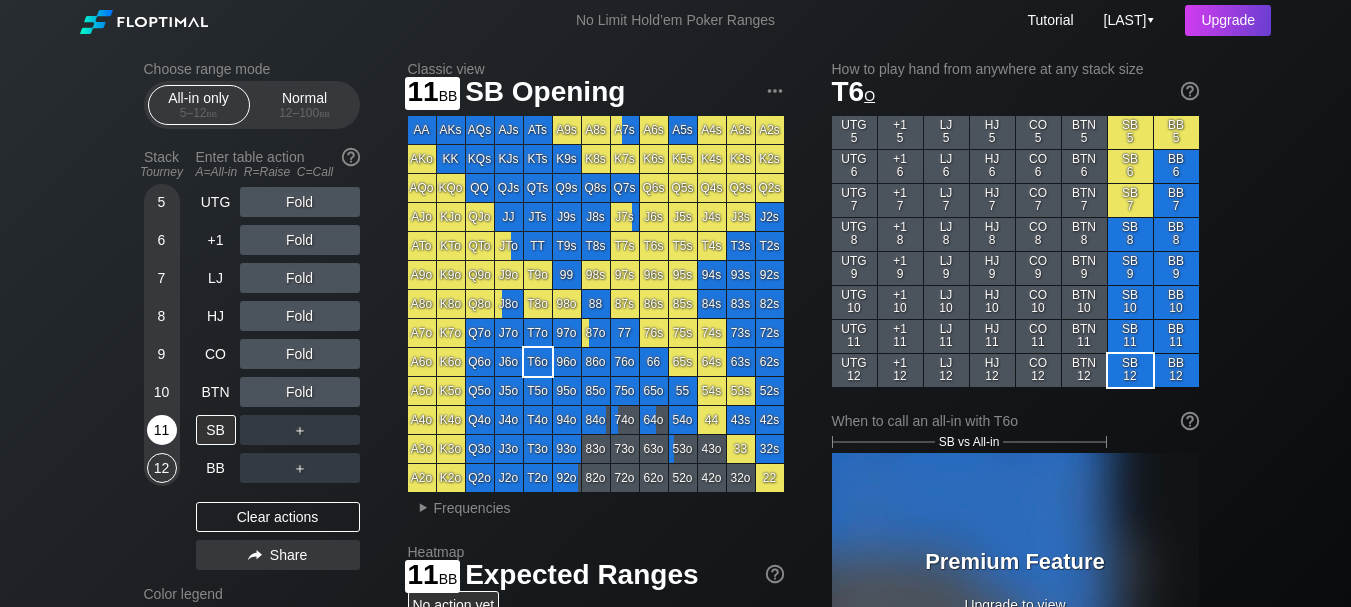 click on "11" at bounding box center (162, 430) 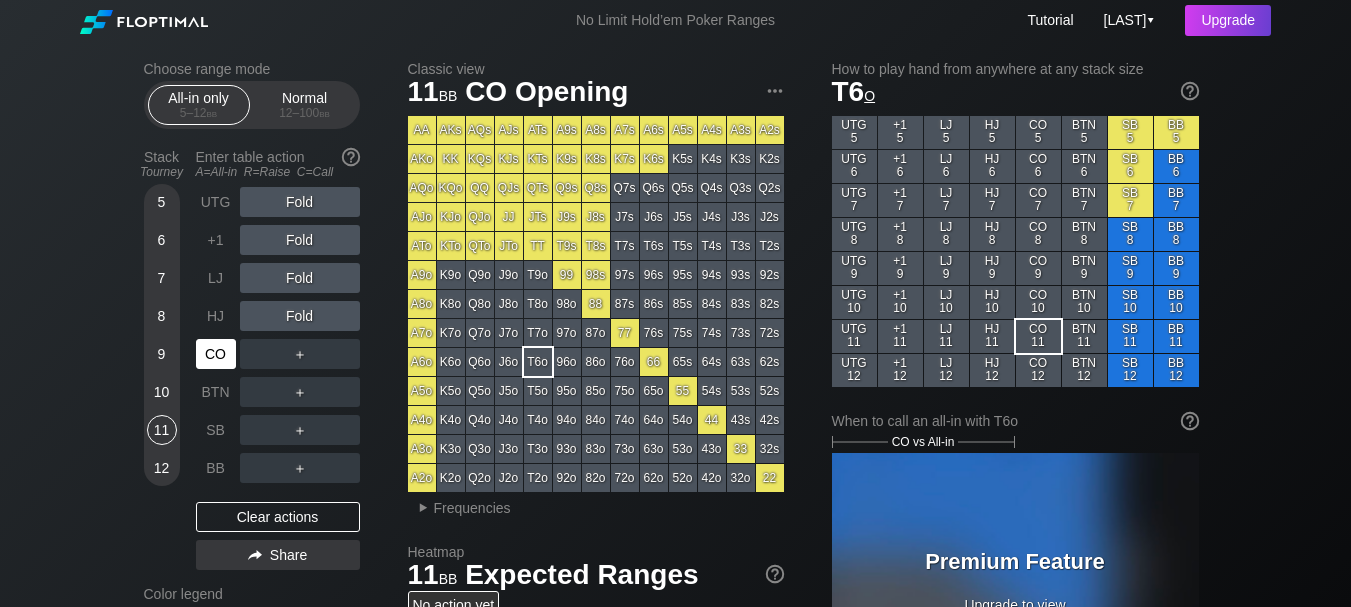 click on "CO" at bounding box center (216, 354) 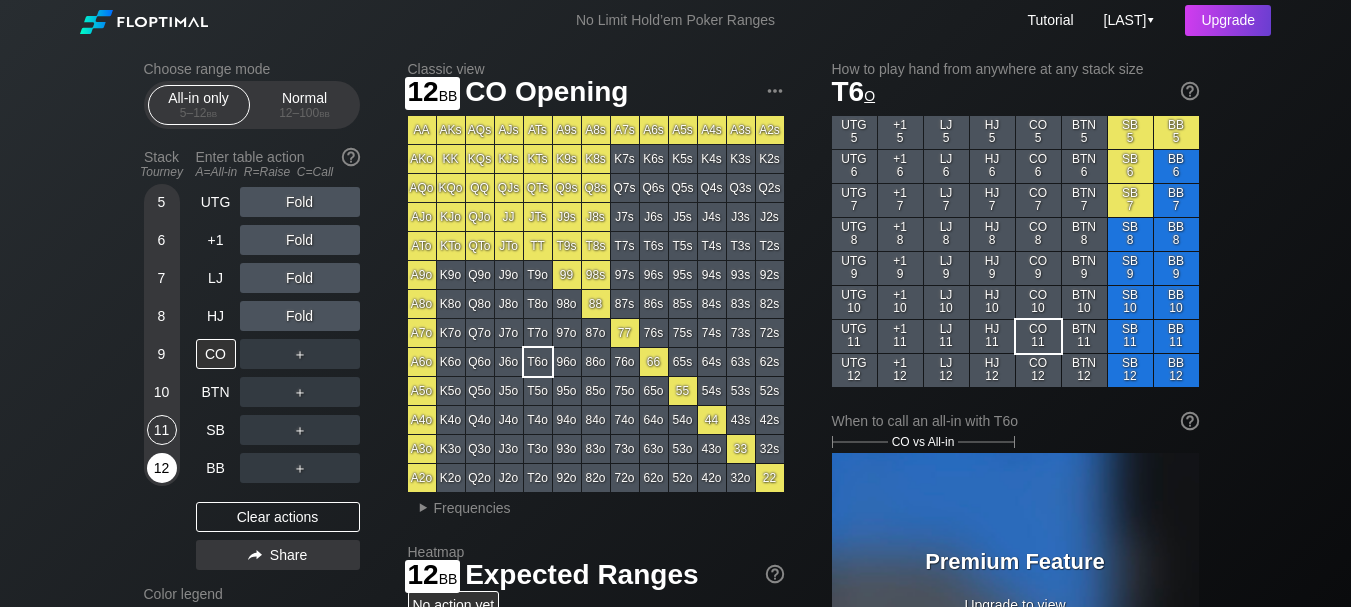 click on "12" at bounding box center (162, 468) 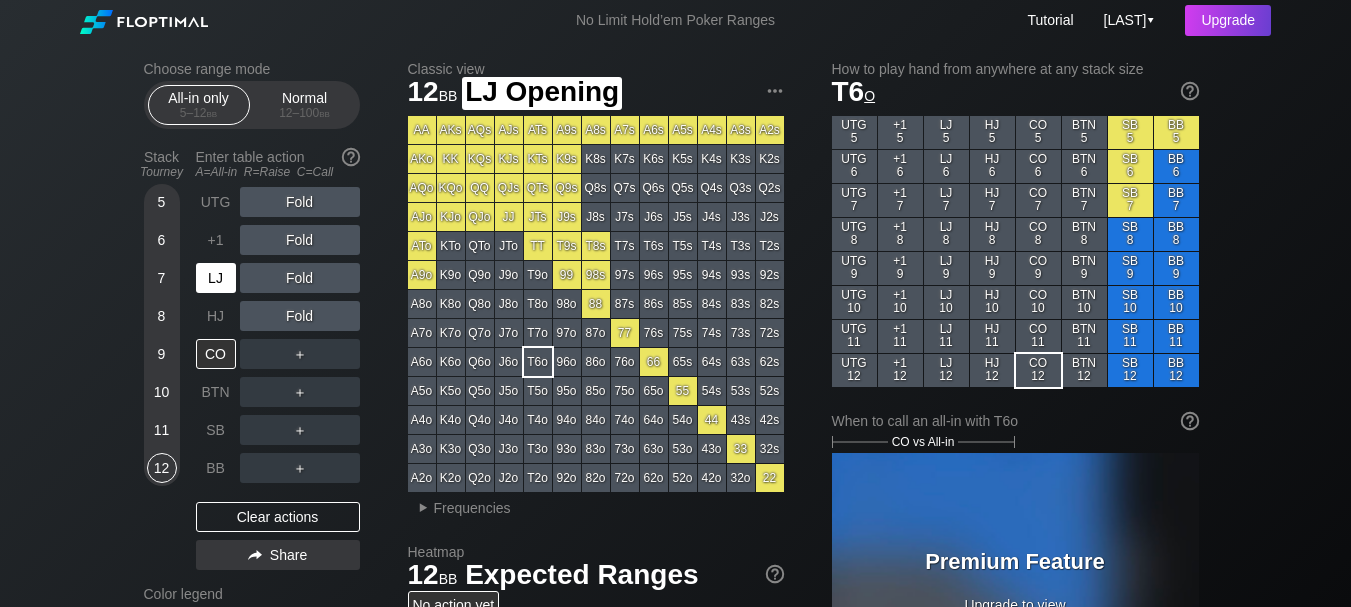 click on "LJ" at bounding box center (216, 278) 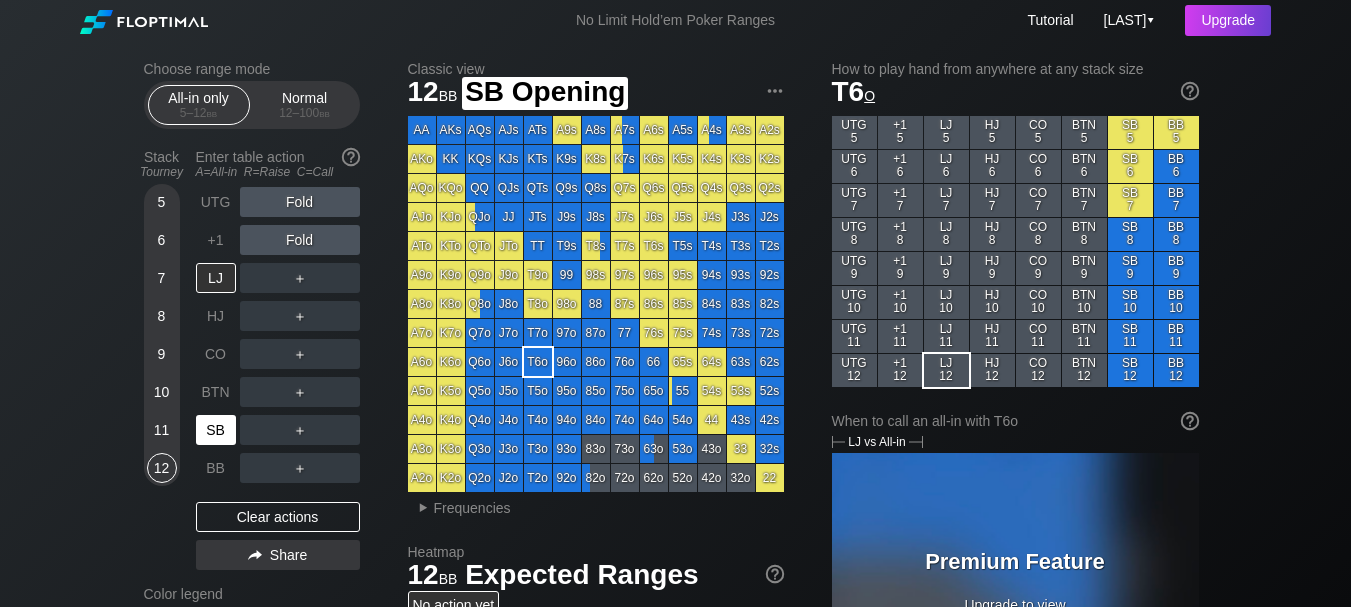 click on "SB" at bounding box center (216, 430) 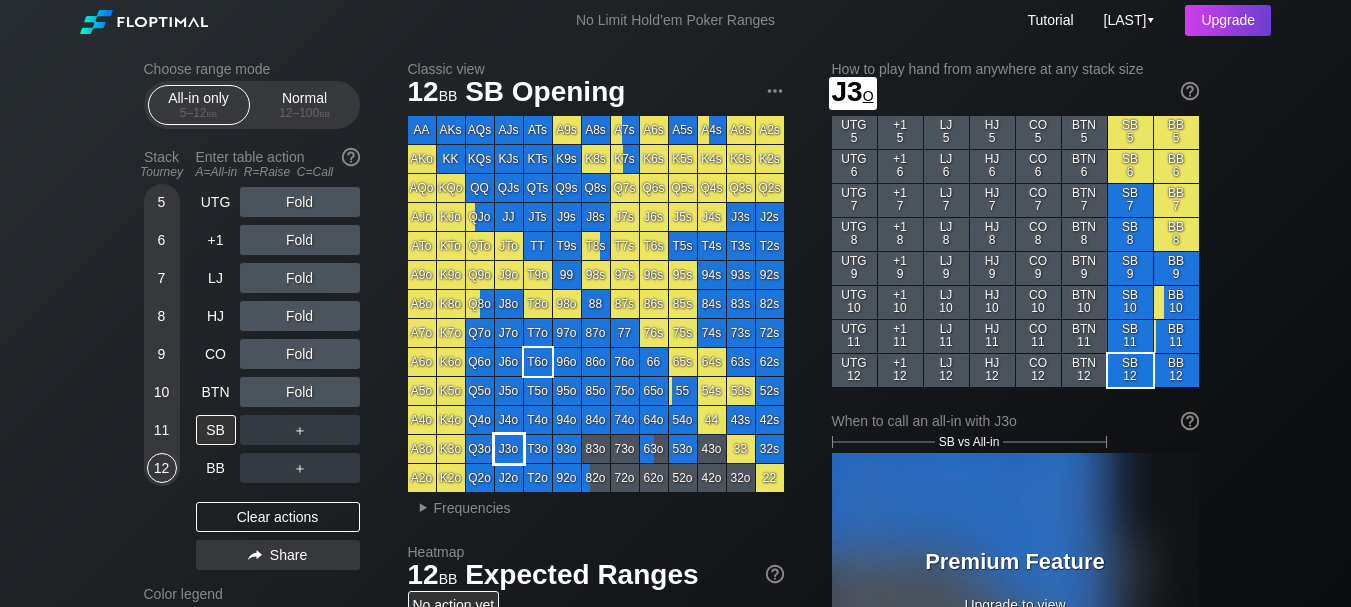 click on "J3o" at bounding box center (509, 449) 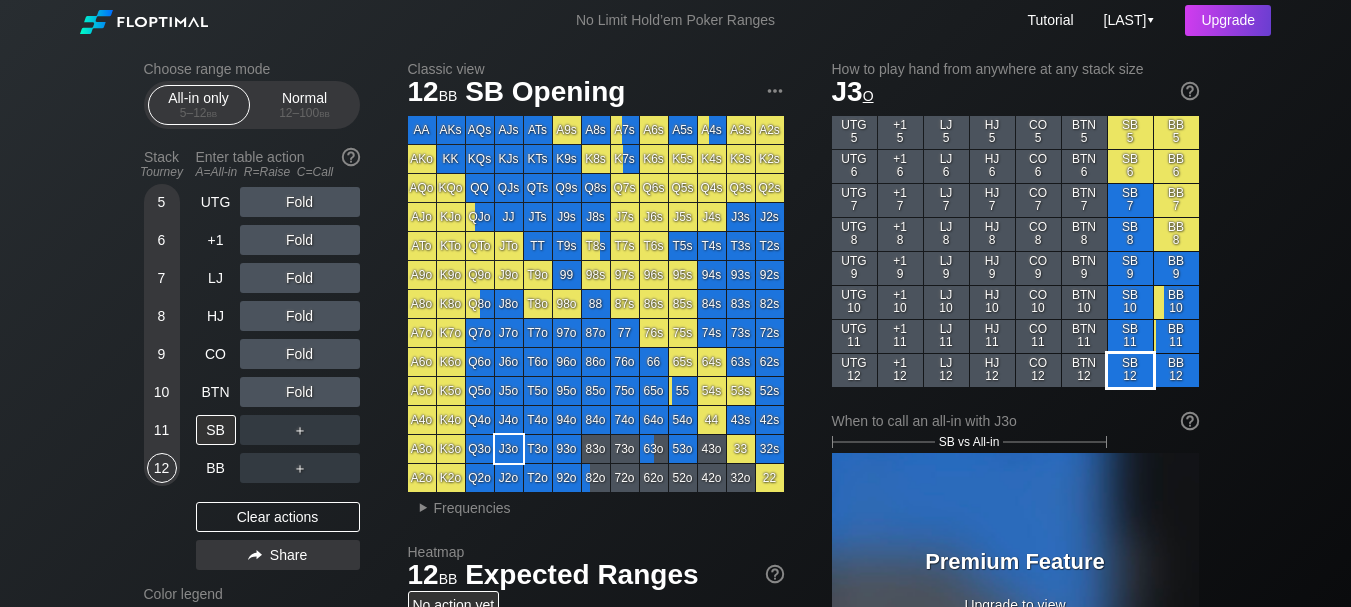 click on "SB 12" at bounding box center [1130, 370] 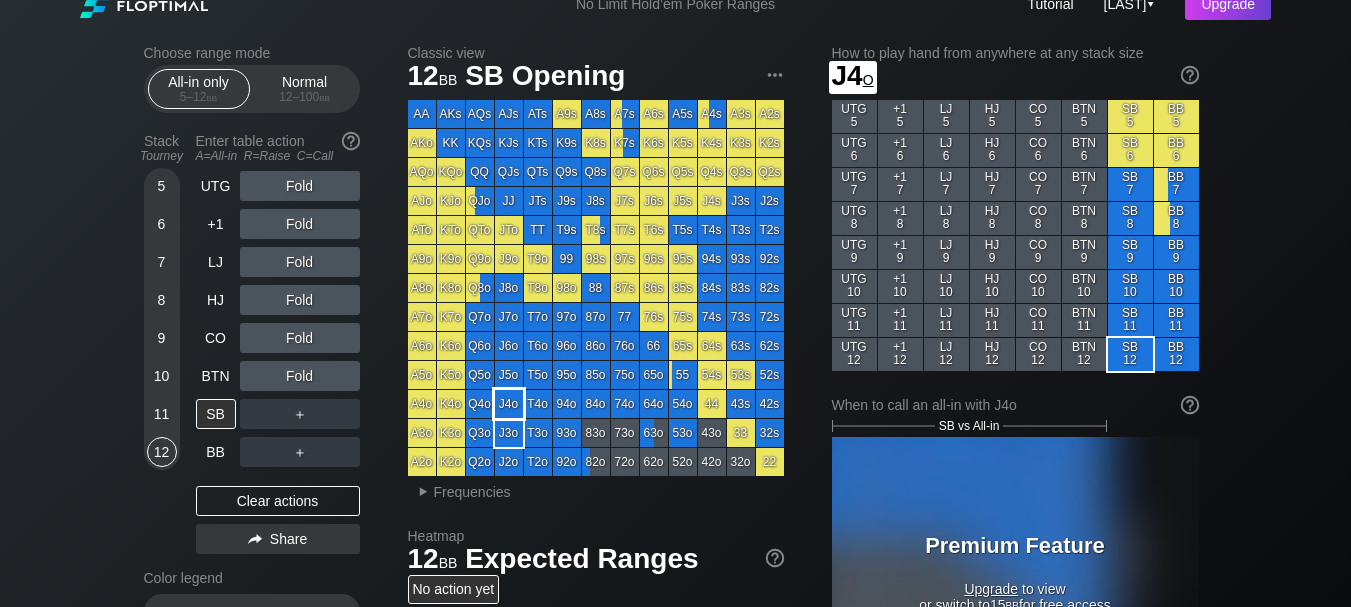 scroll, scrollTop: 0, scrollLeft: 0, axis: both 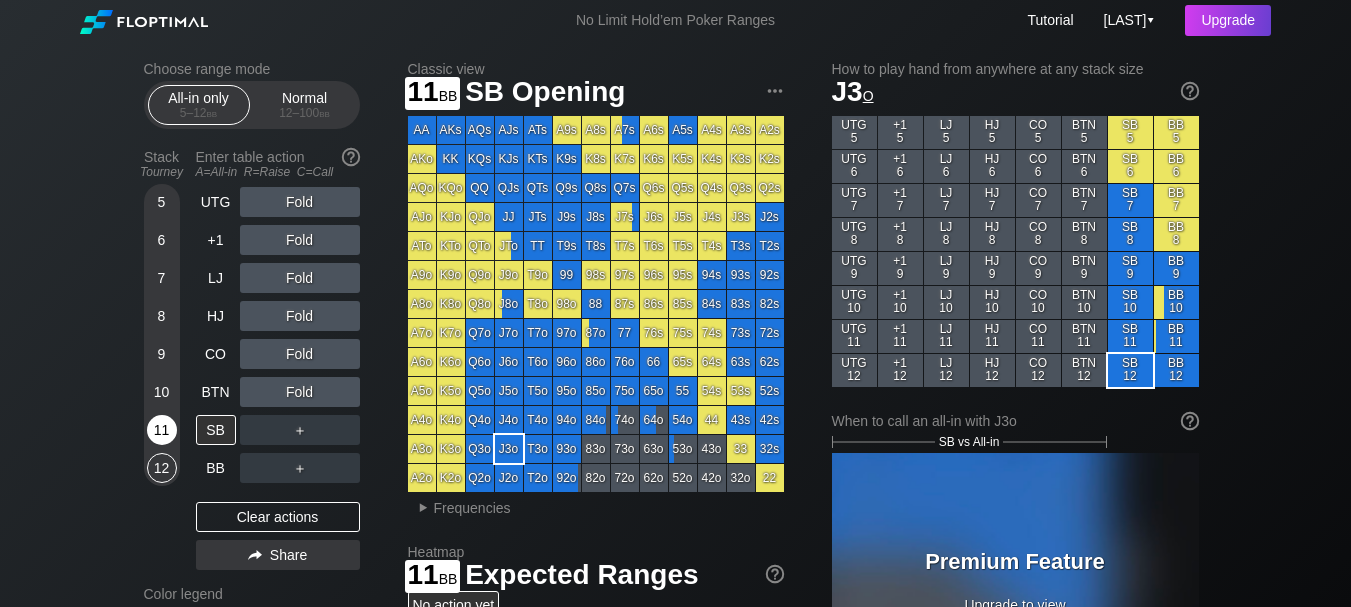 click on "11" at bounding box center (162, 430) 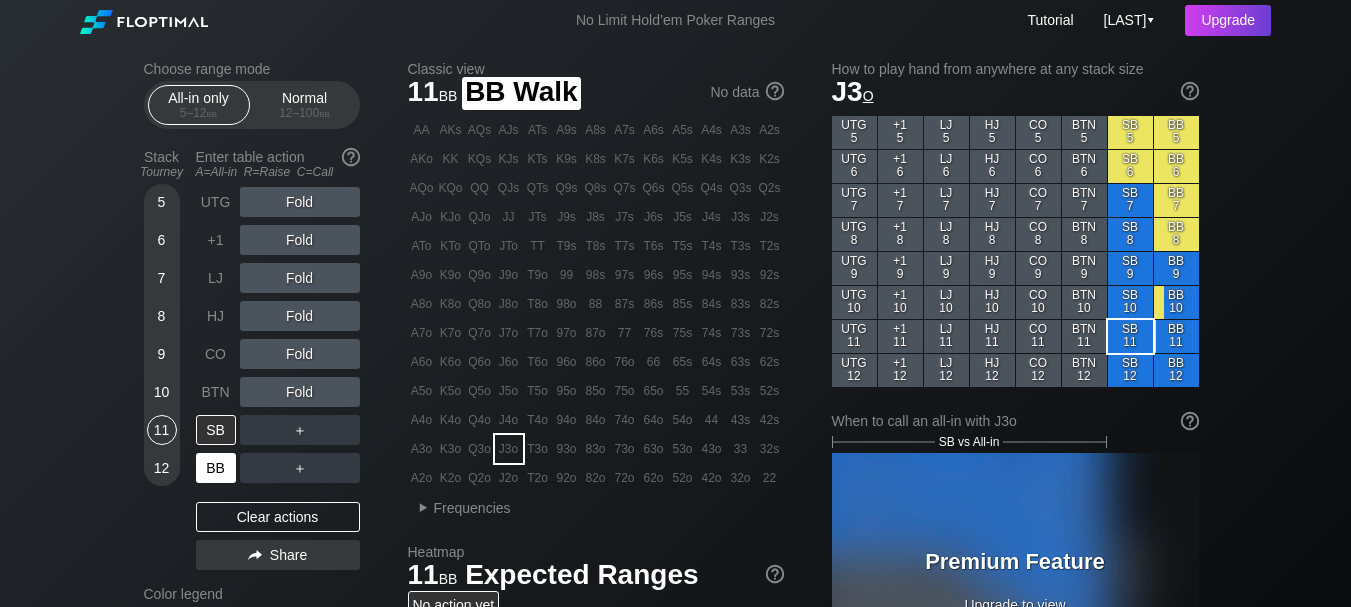 click on "BB" at bounding box center [216, 468] 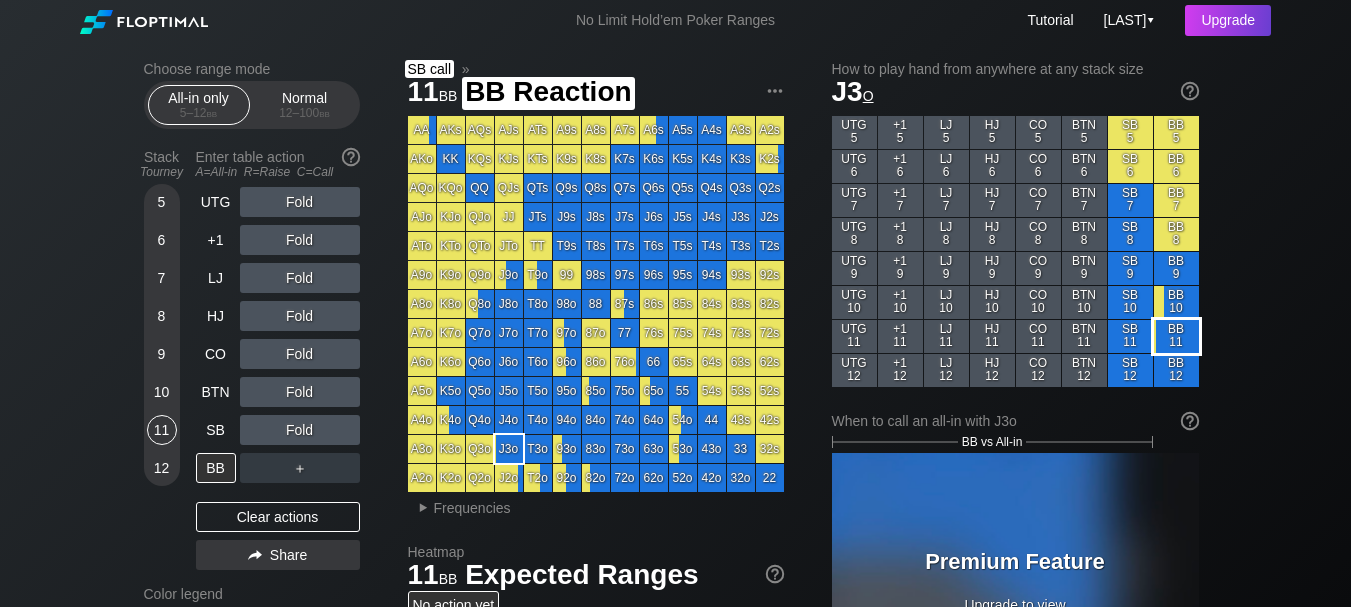click on "BB 11" at bounding box center [1176, 336] 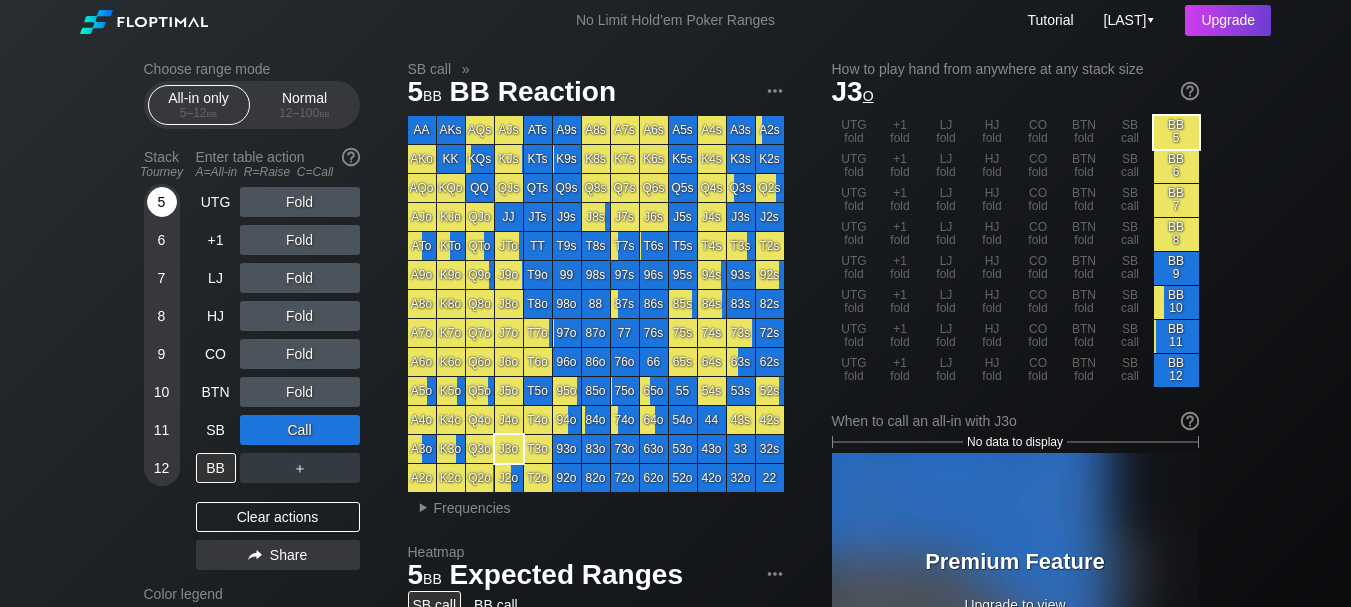 click on "5" at bounding box center [162, 202] 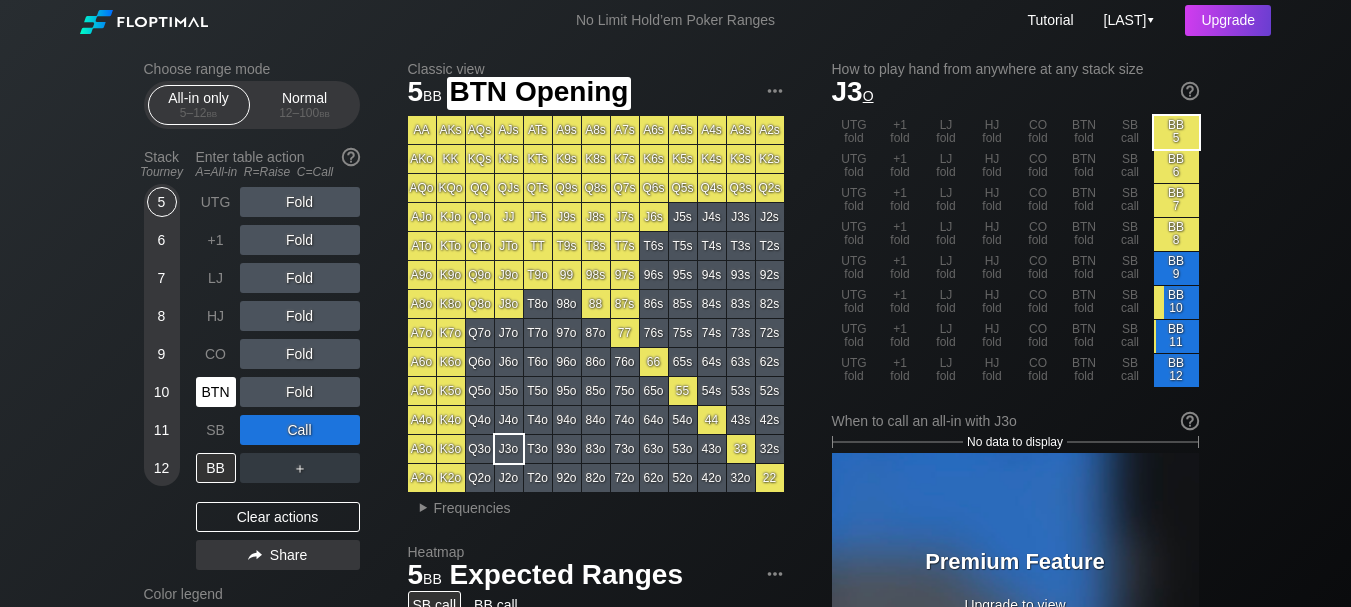 click on "BTN" at bounding box center [216, 392] 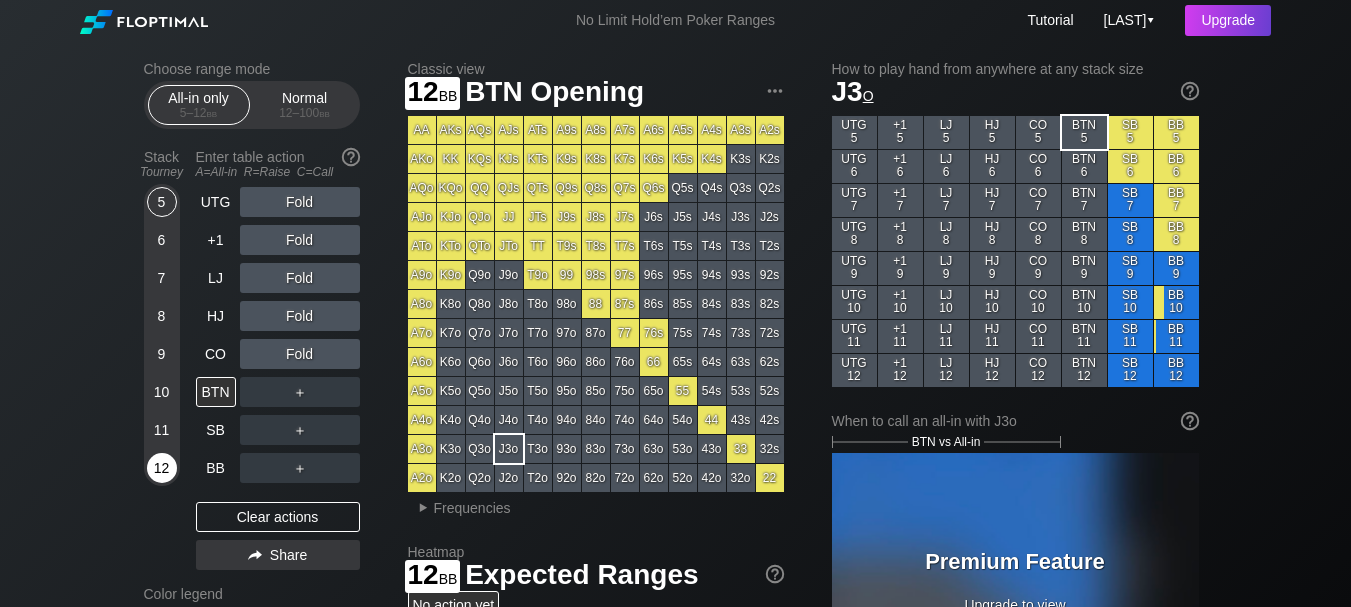 click on "12" at bounding box center (162, 468) 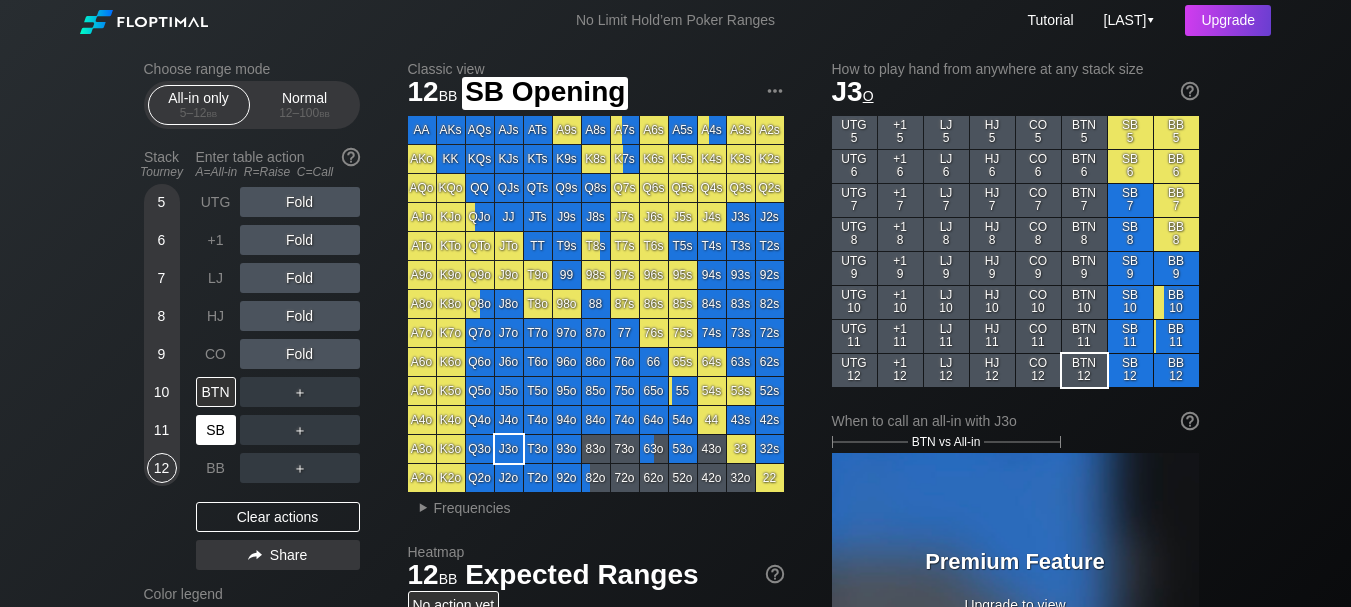 click on "SB" at bounding box center [216, 430] 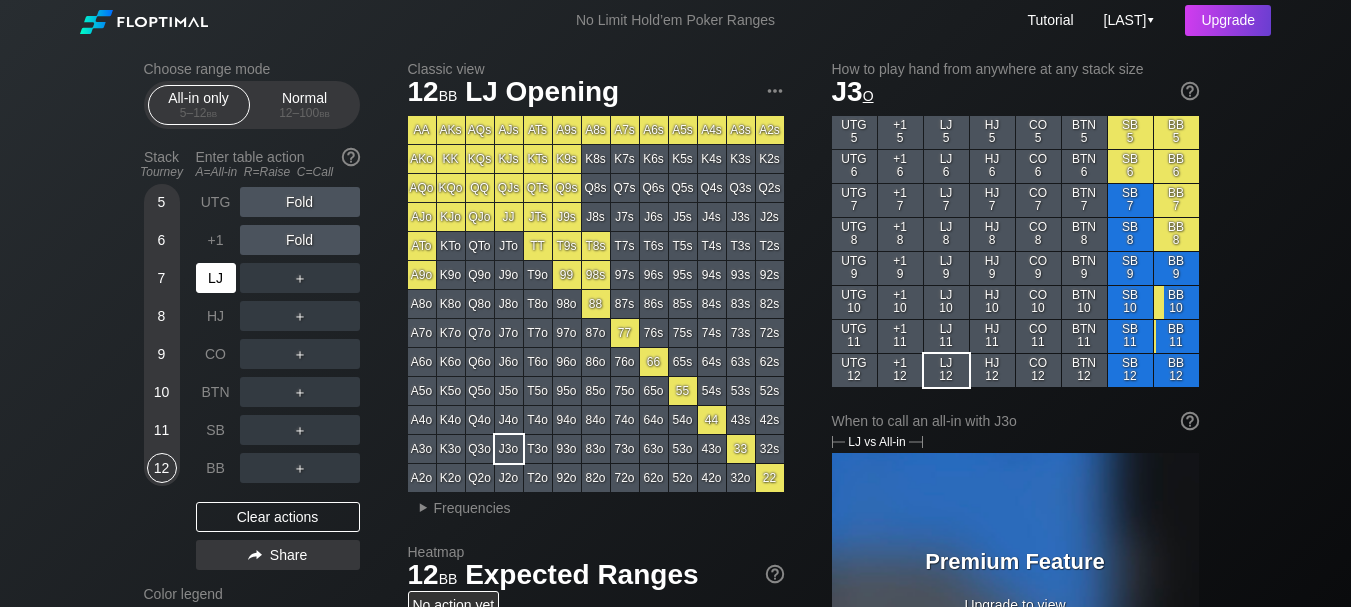 click on "LJ" at bounding box center (216, 278) 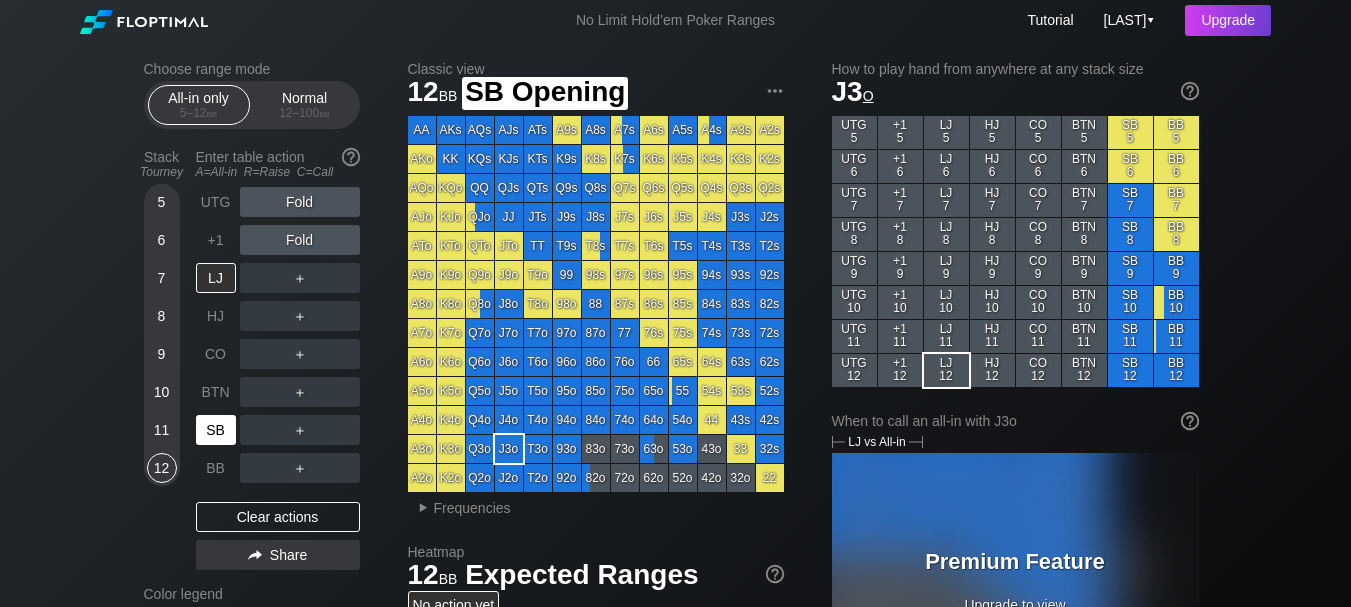 click on "SB" at bounding box center [216, 430] 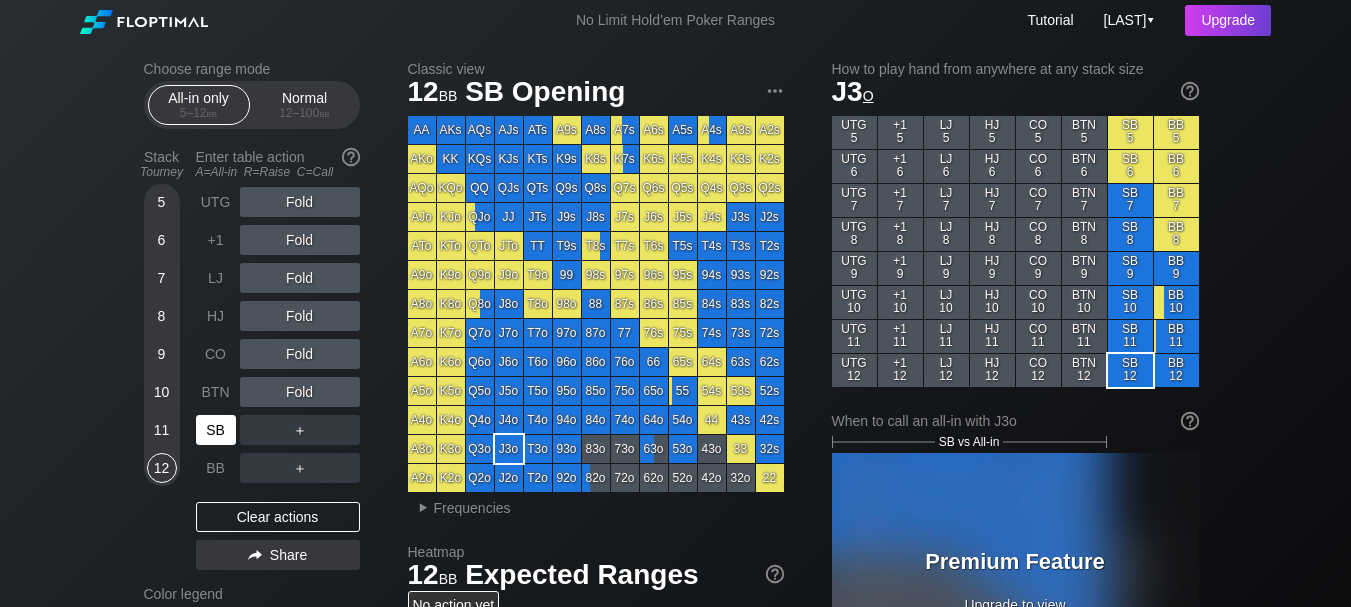 click on "SB" at bounding box center (216, 430) 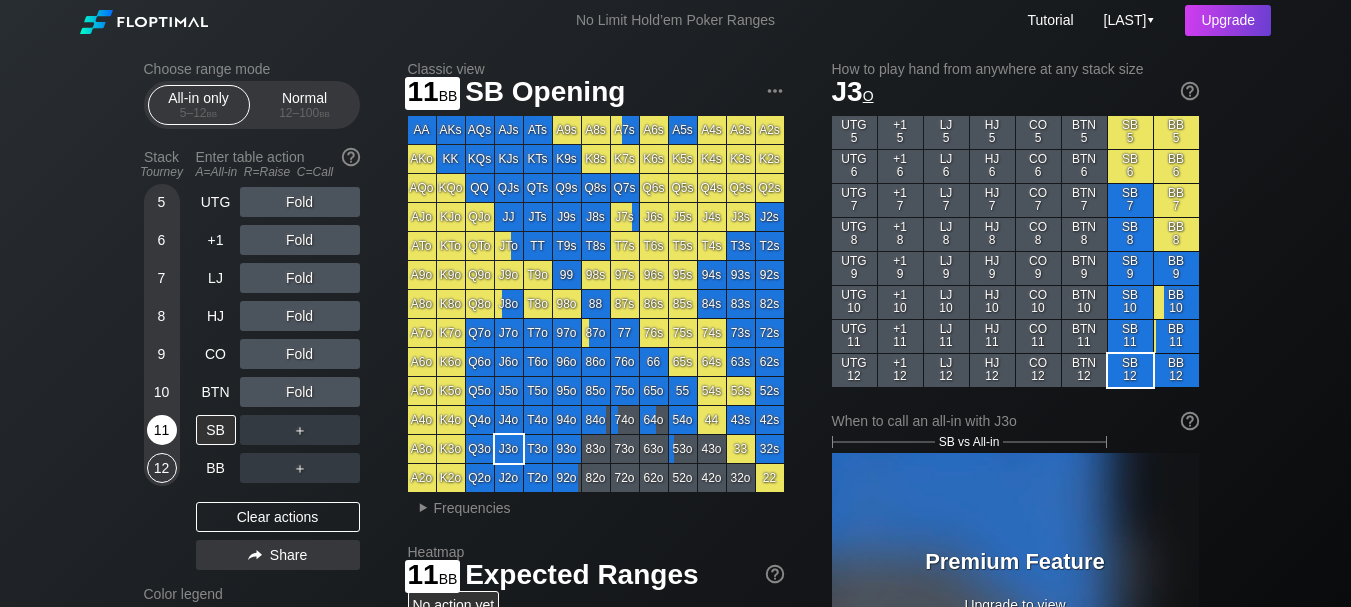 click on "11" at bounding box center (162, 430) 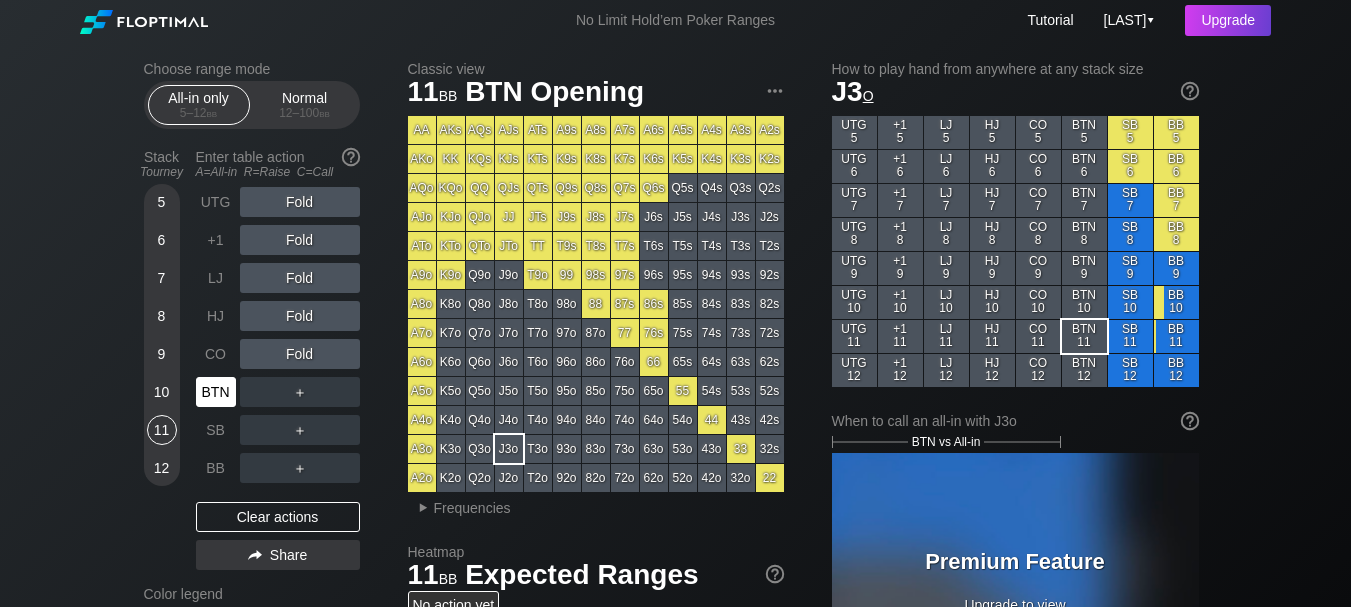 click on "BTN" at bounding box center [216, 392] 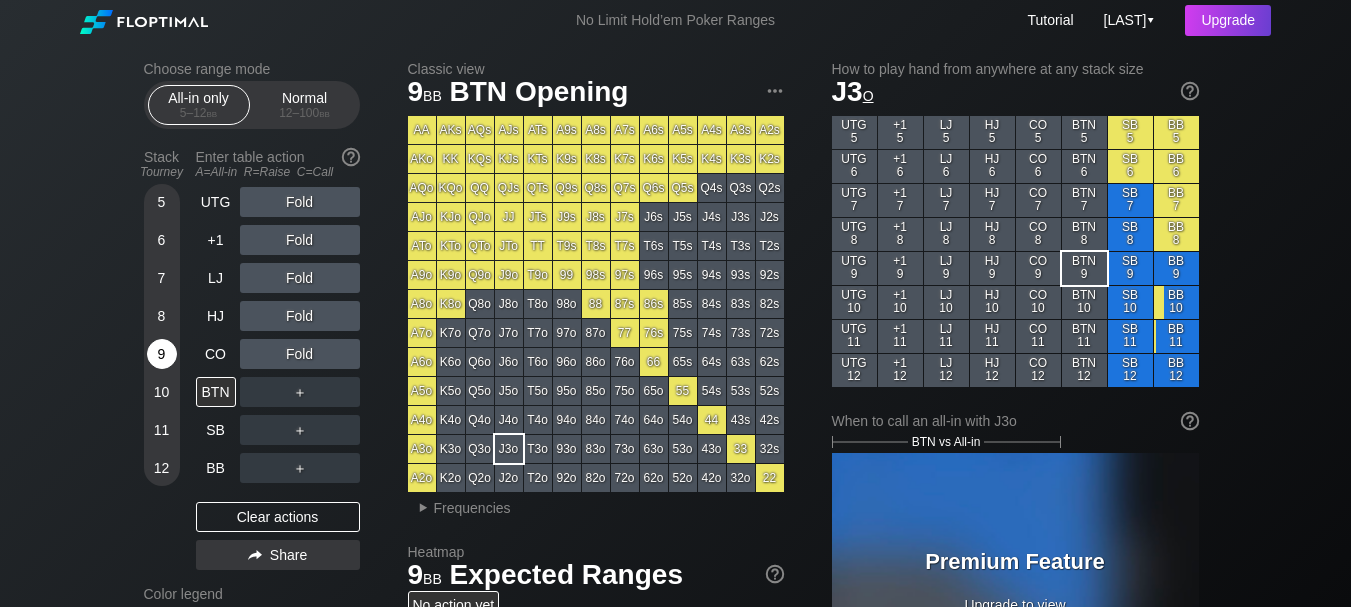 click on "9" at bounding box center [162, 354] 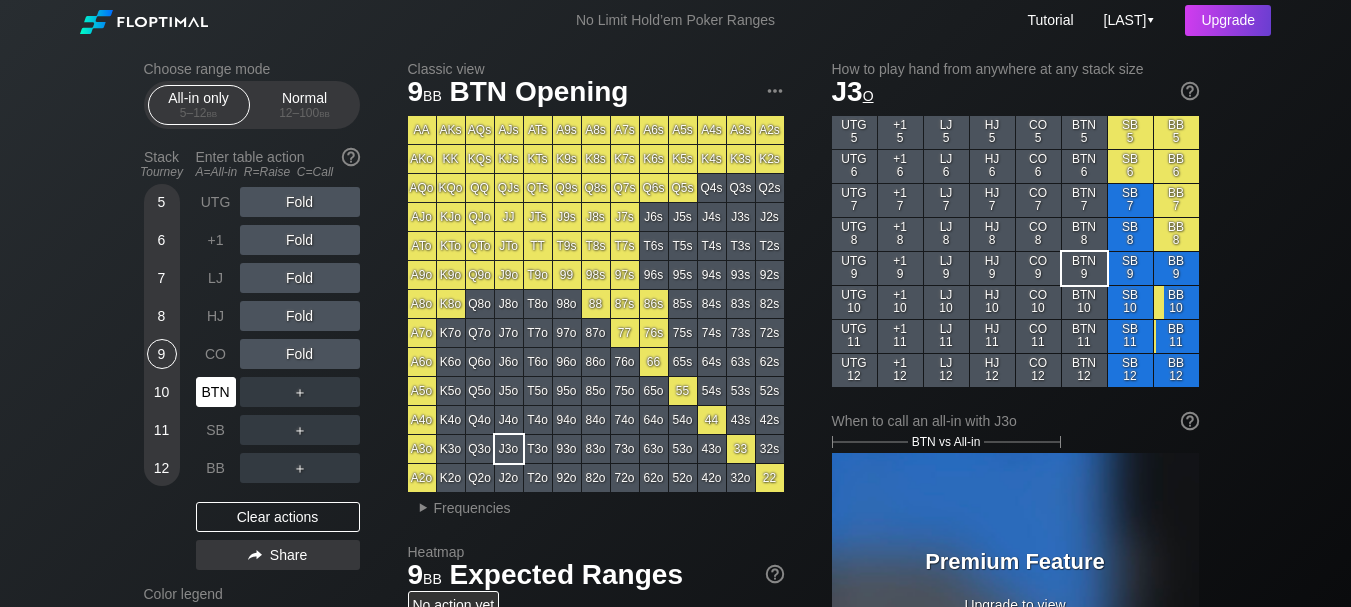 click on "BTN" at bounding box center [216, 392] 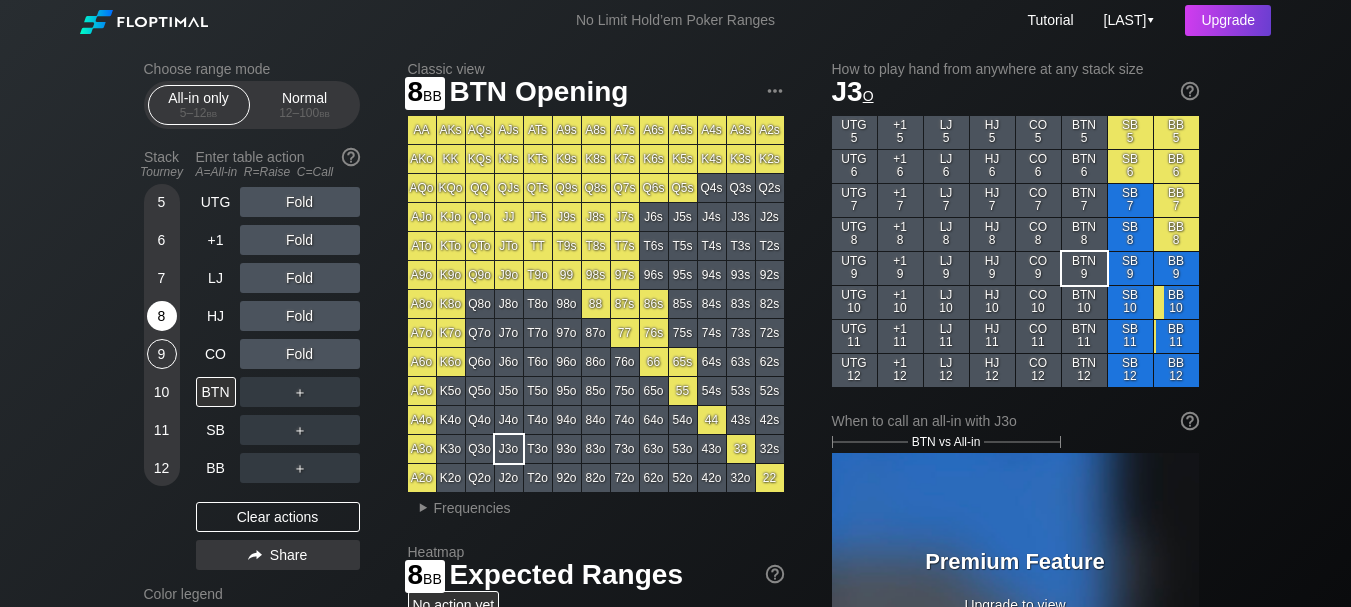 click on "8" at bounding box center (162, 316) 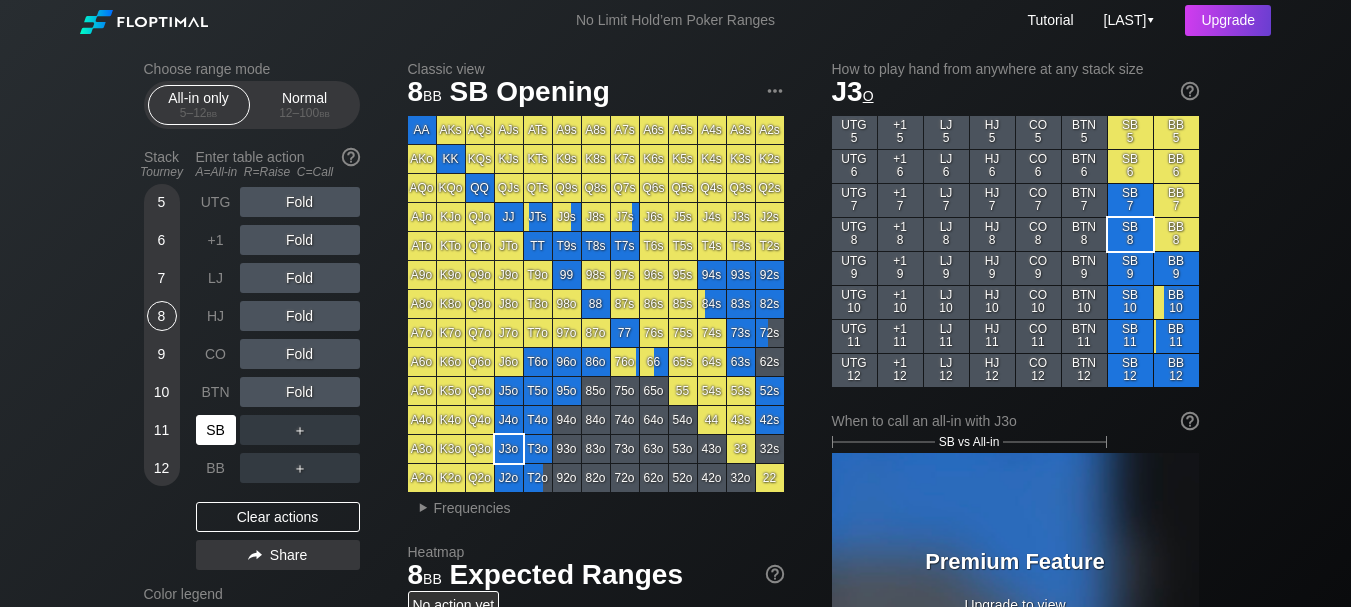 click on "SB" at bounding box center [216, 430] 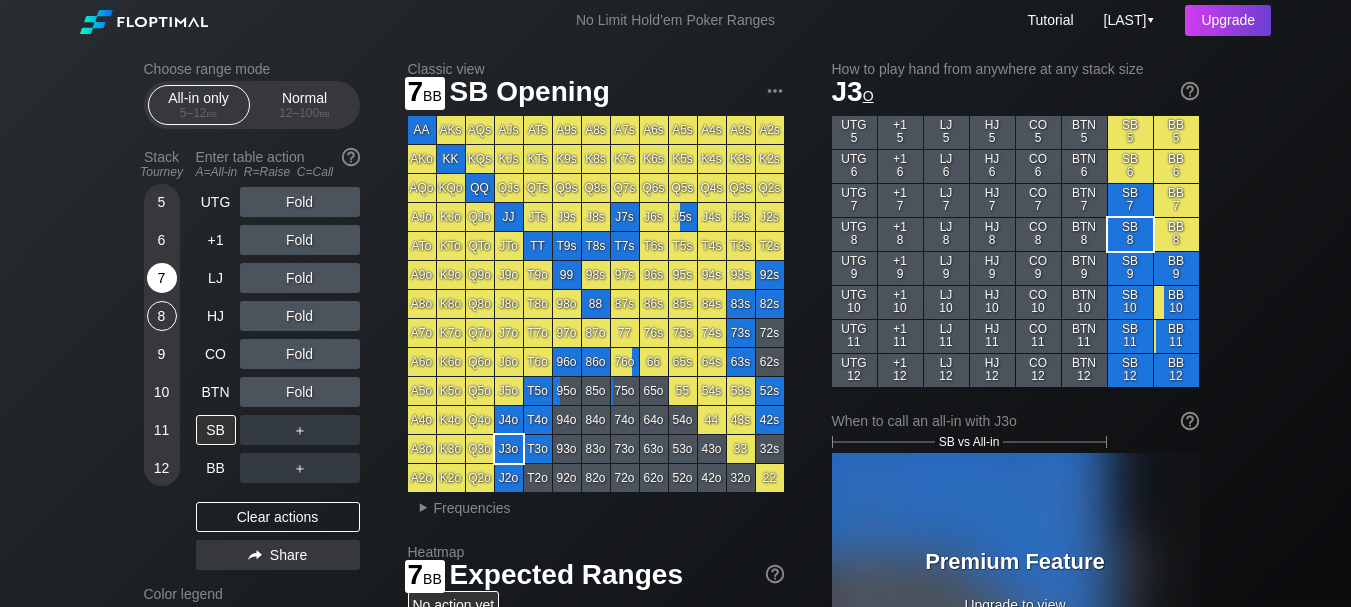 click on "7" at bounding box center [162, 278] 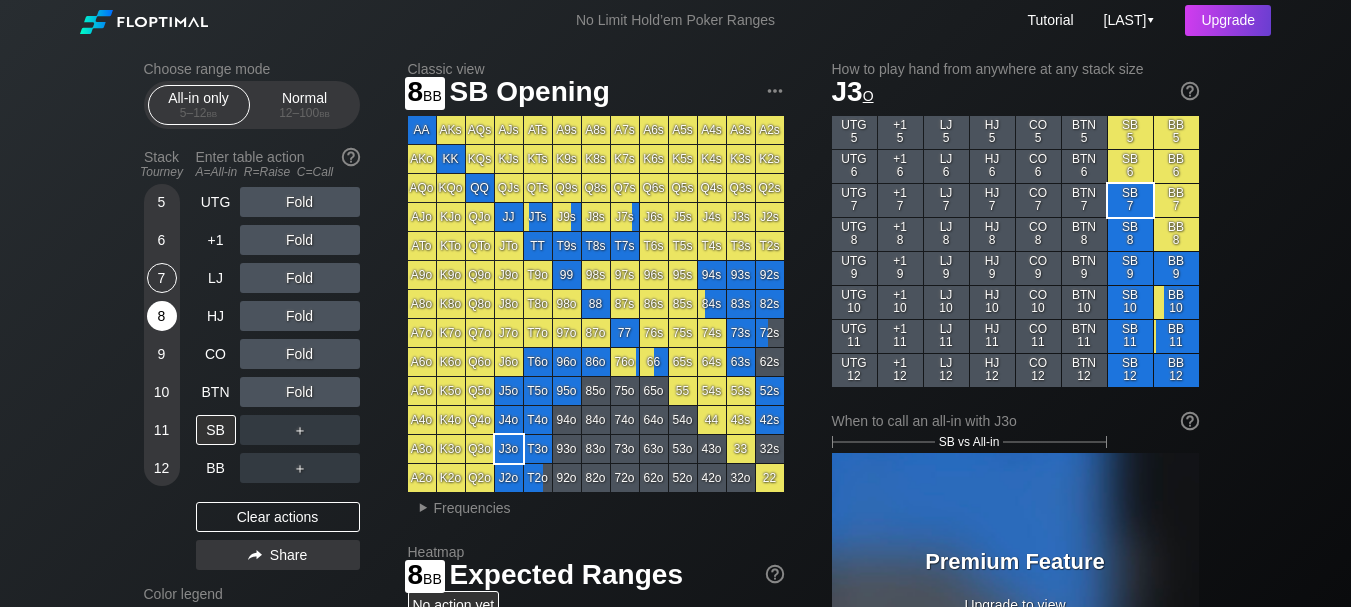 click on "8" at bounding box center (162, 316) 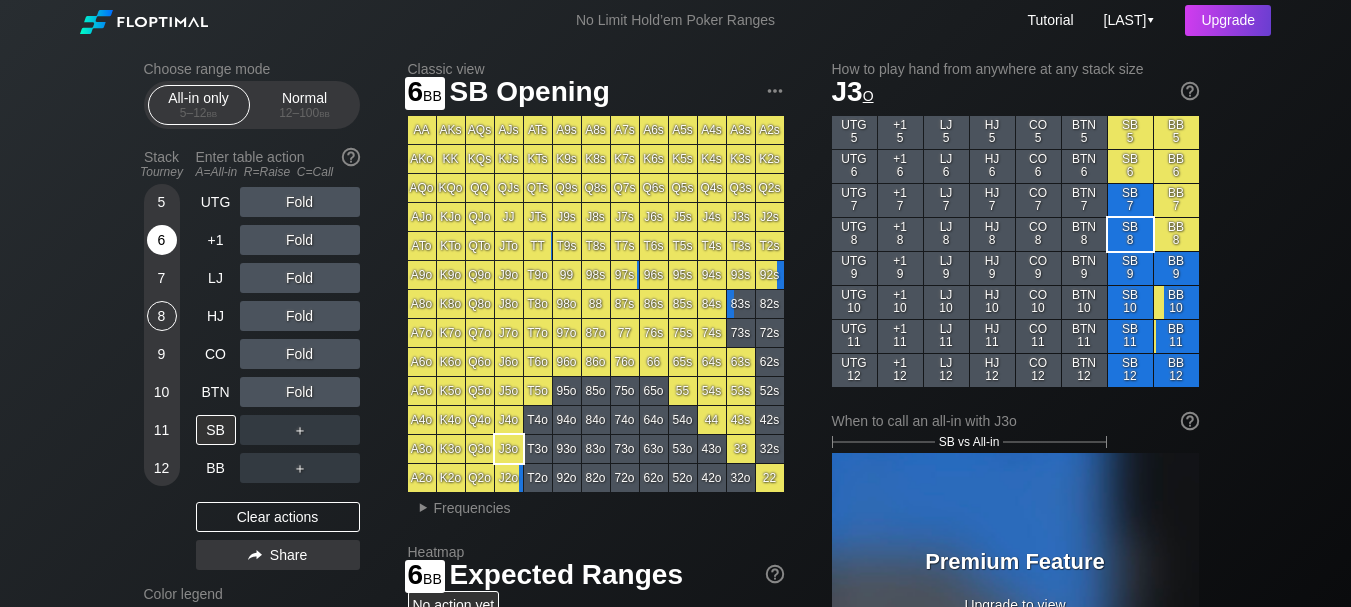 click on "6" at bounding box center [162, 240] 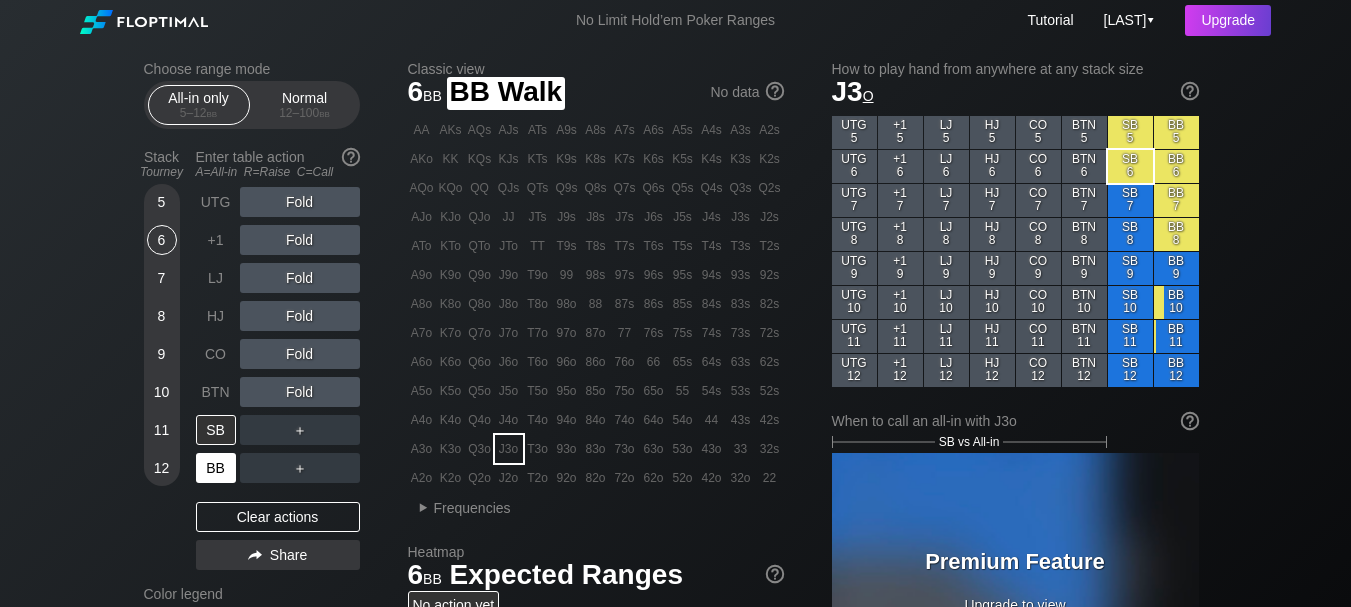 click on "BB" at bounding box center [216, 468] 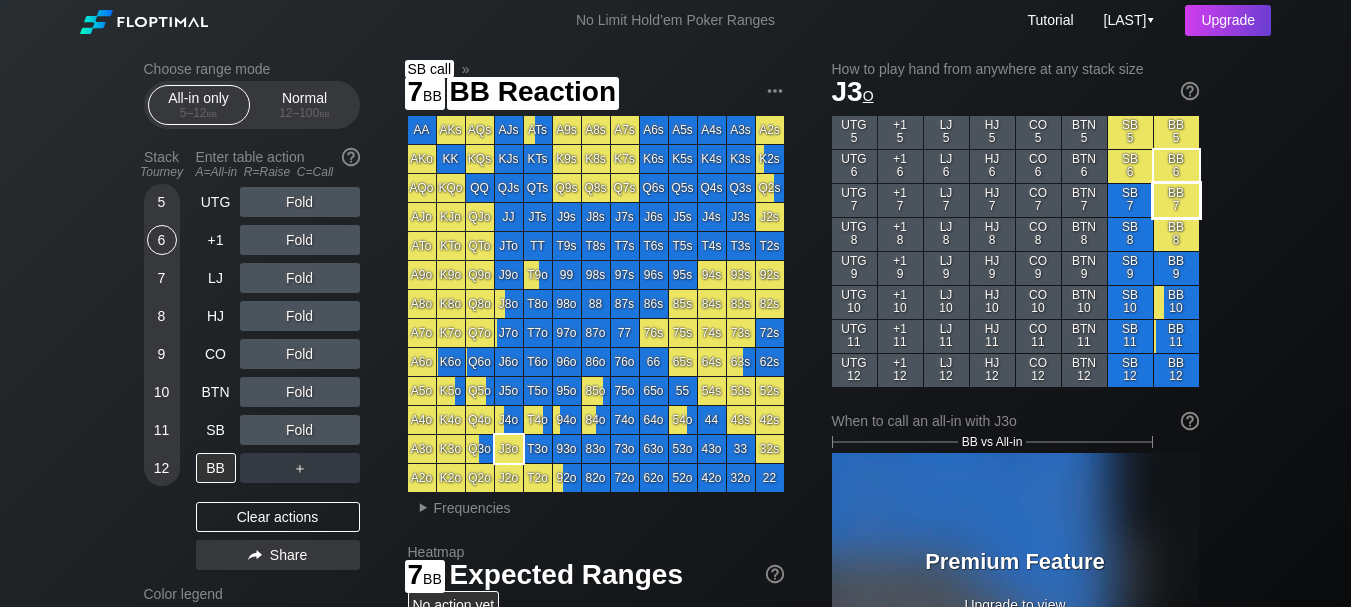 click on "BB 6" at bounding box center [1176, 166] 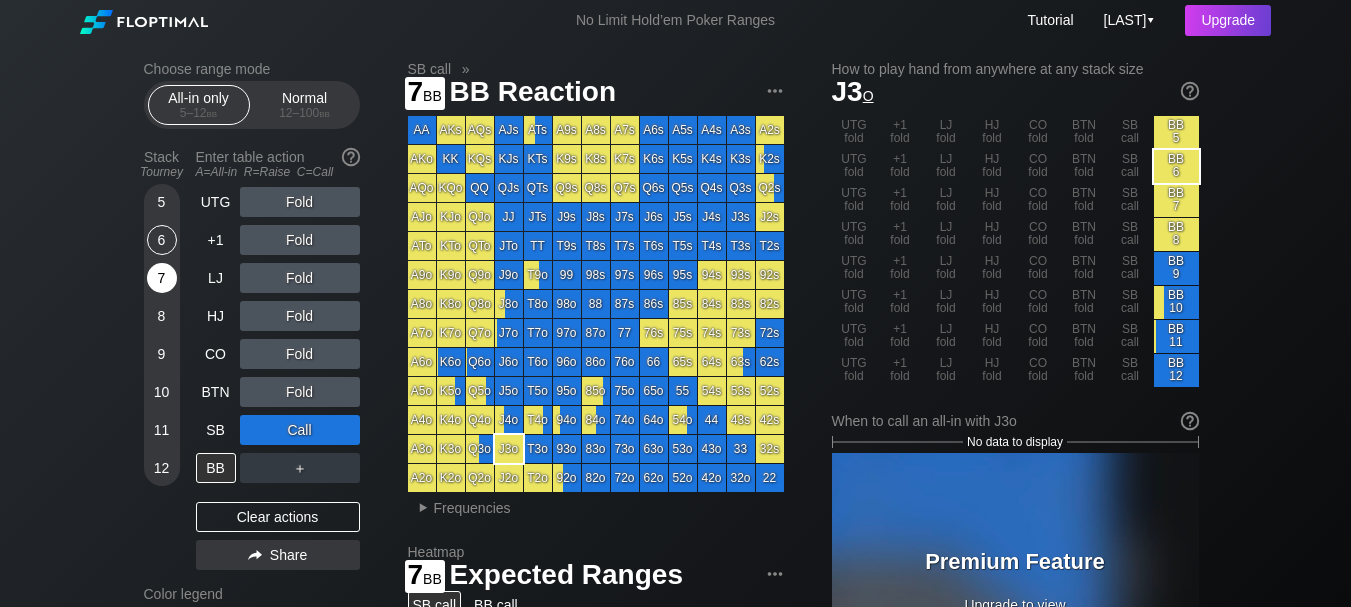 click on "7" at bounding box center (162, 278) 